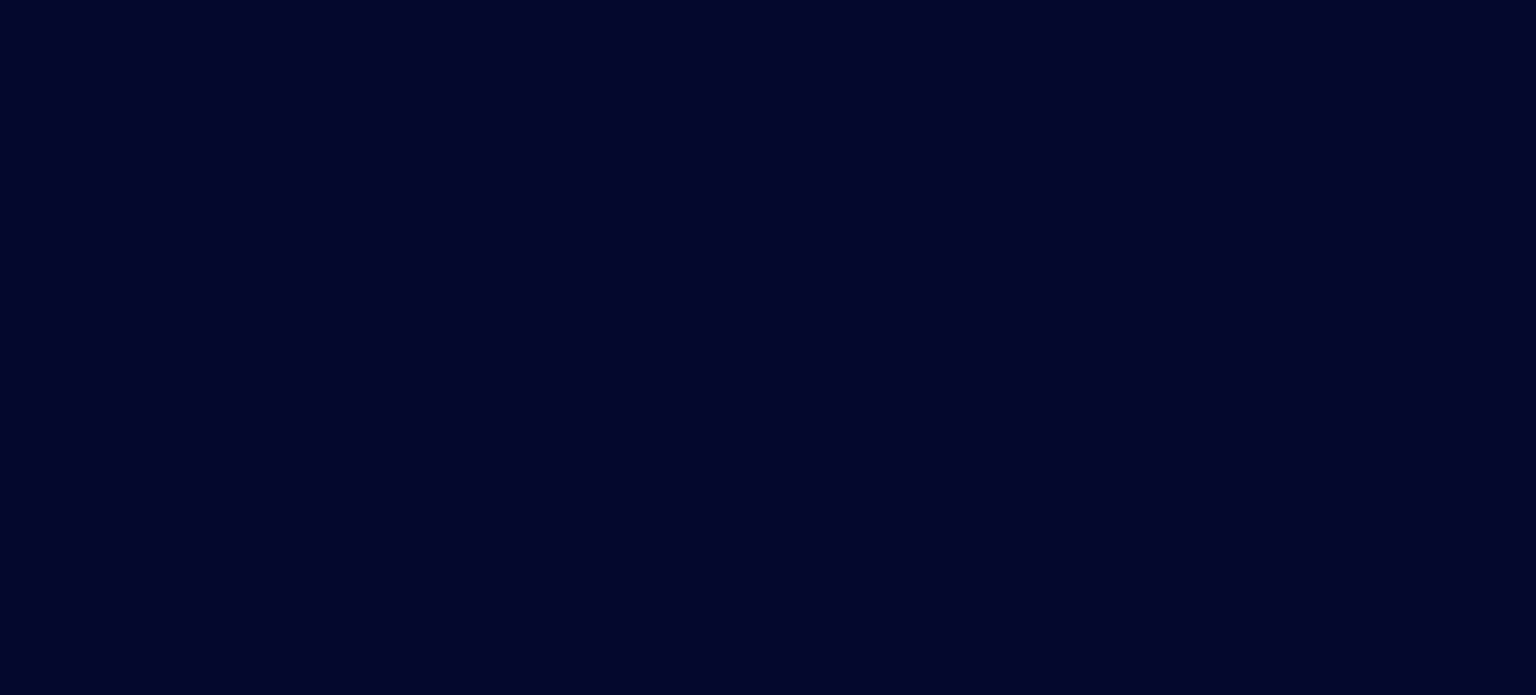 scroll, scrollTop: 0, scrollLeft: 0, axis: both 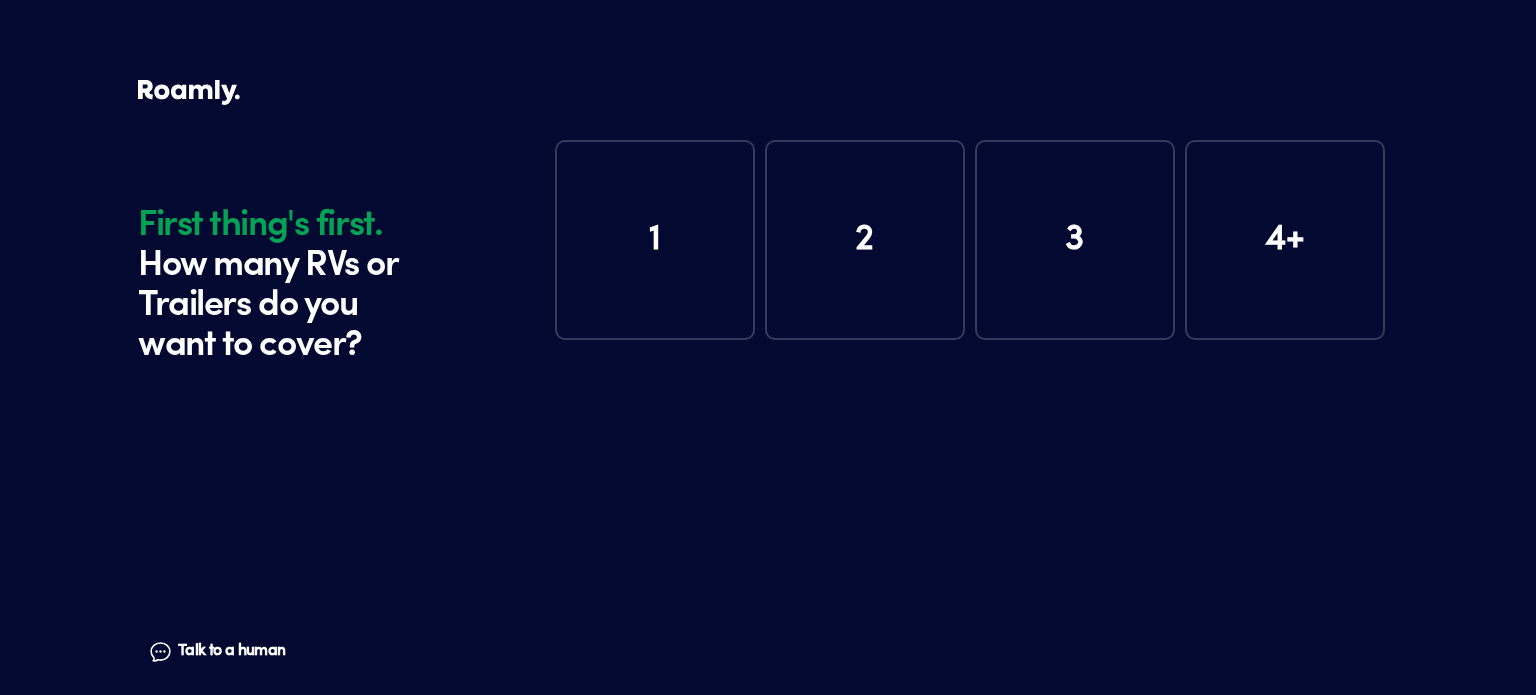 click on "1" at bounding box center [655, 240] 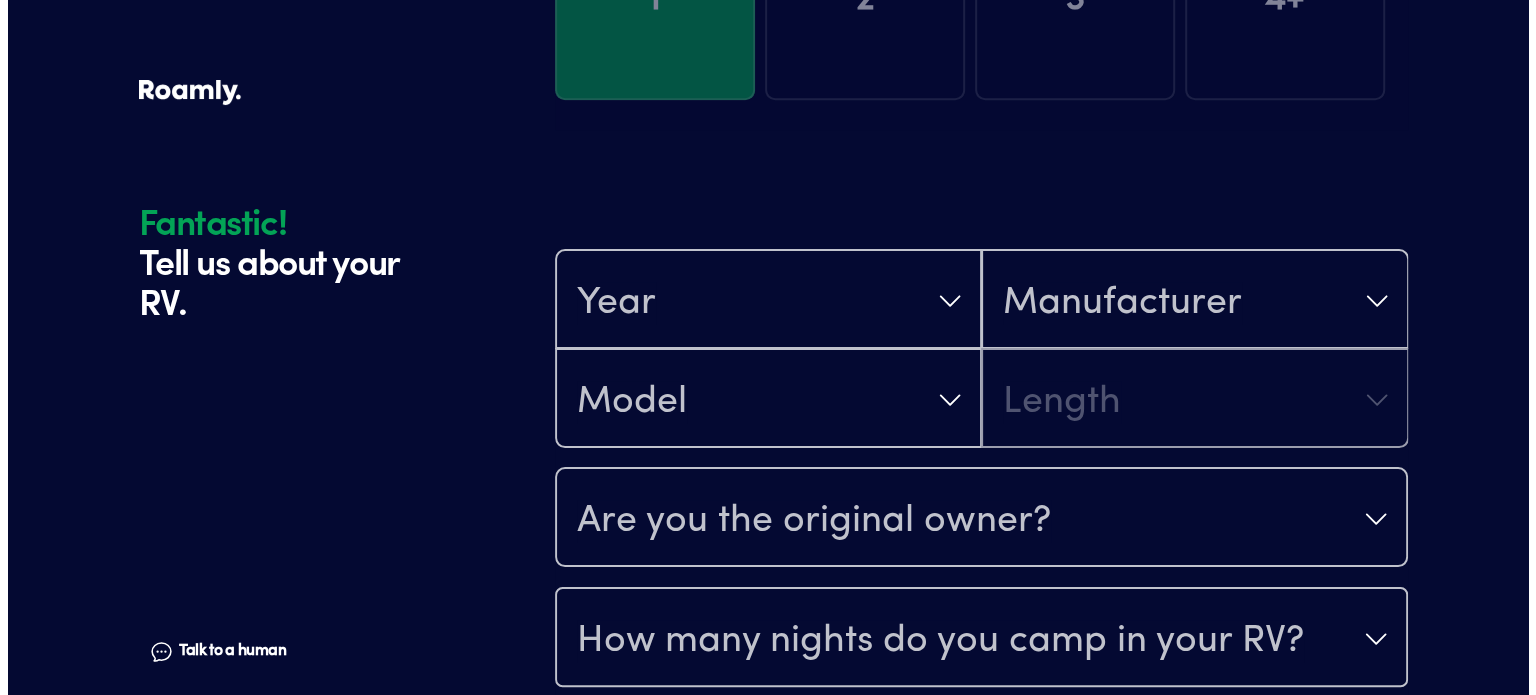 scroll, scrollTop: 390, scrollLeft: 0, axis: vertical 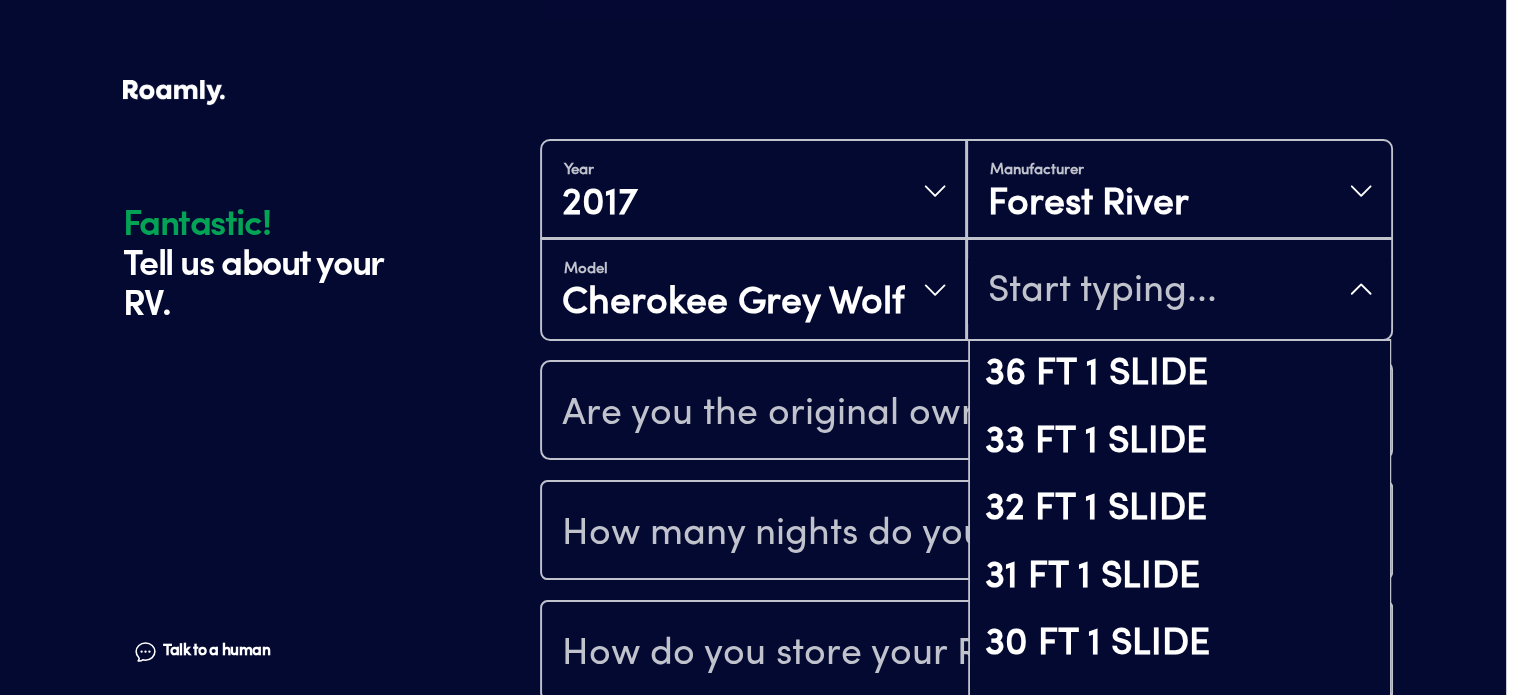 click on "Model Cherokee Grey Wolf 36 FT 1 SLIDE 33 FT 1 SLIDE 32 FT 1 SLIDE 31 FT 1 SLIDE 30 FT 1 SLIDE 29 FT 1 SLIDE 28 FT 1 SLIDE 27 FT 1 SLIDE Not found" at bounding box center (966, 290) 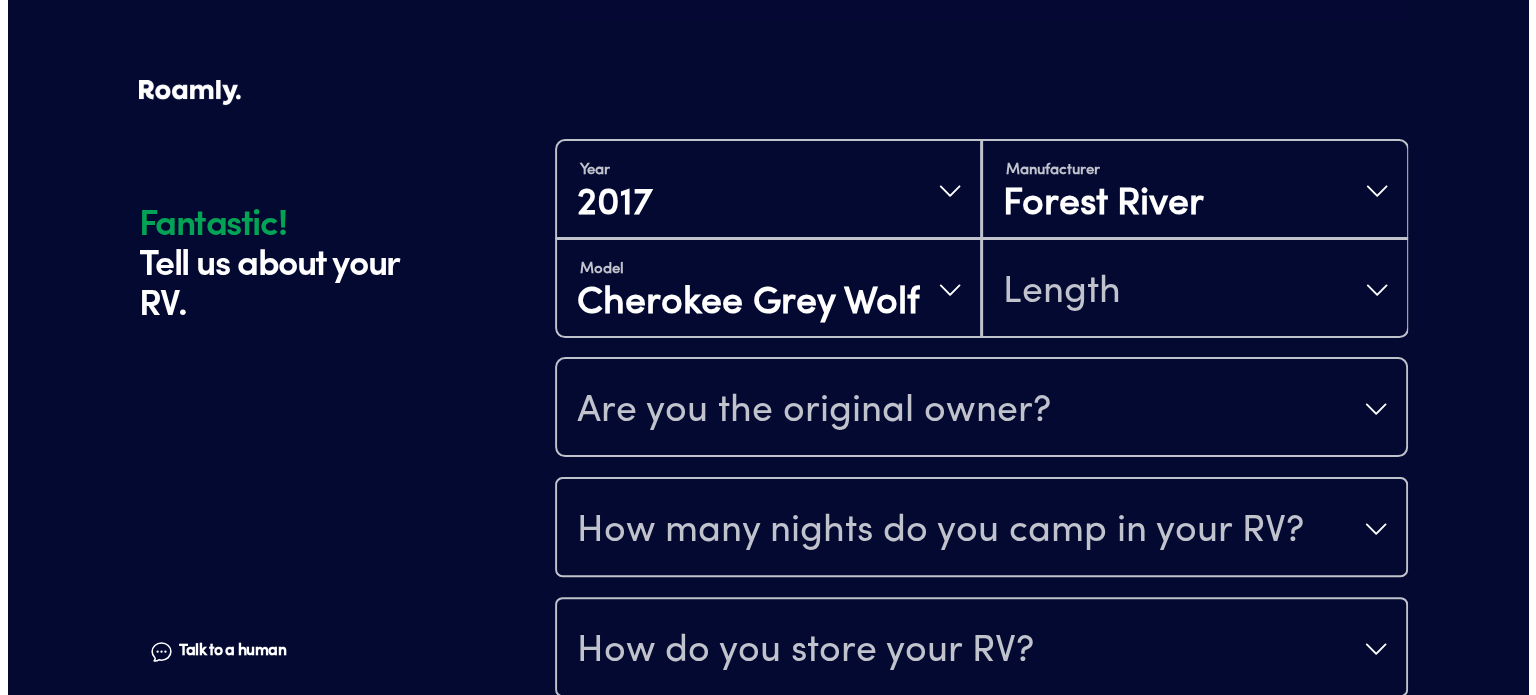 scroll, scrollTop: 531, scrollLeft: 0, axis: vertical 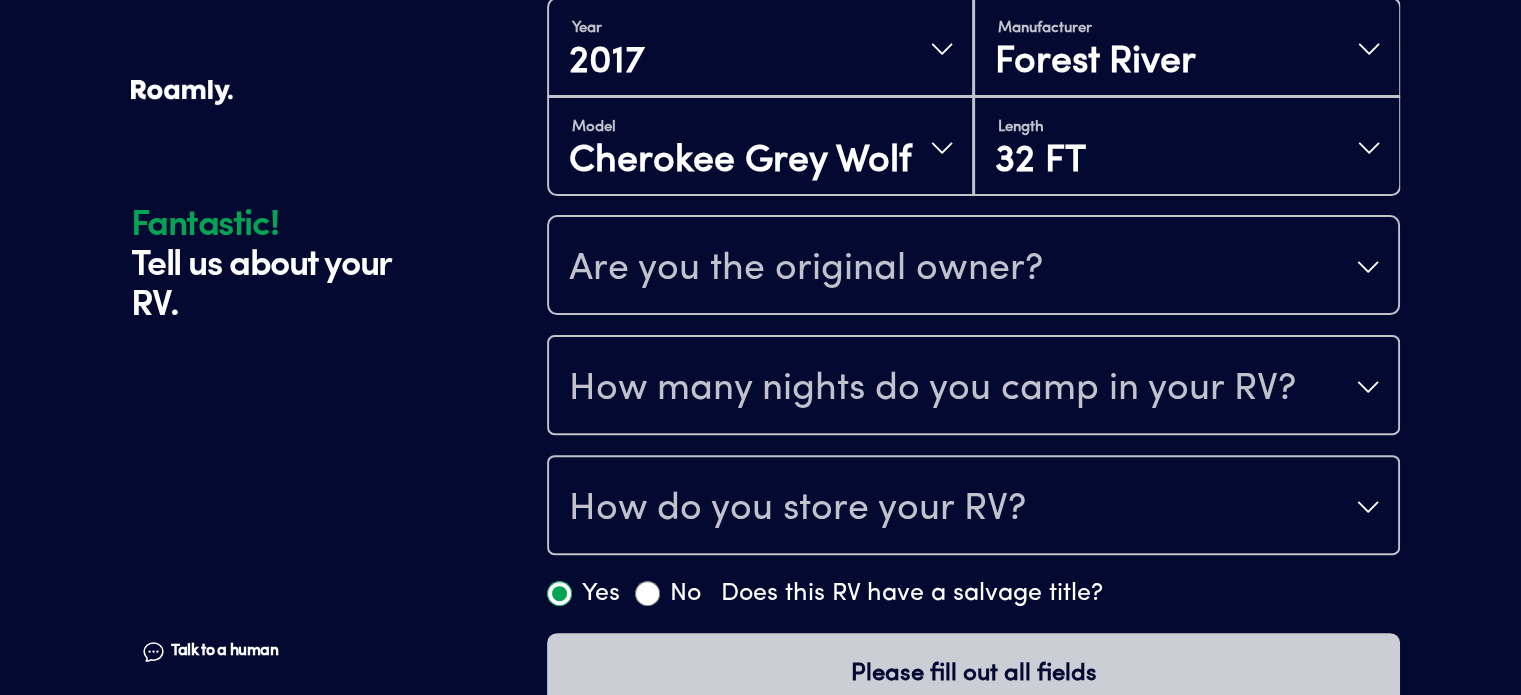 click on "Model Cherokee Grey Wolf Special Edition Length 32 FT" at bounding box center [973, 146] 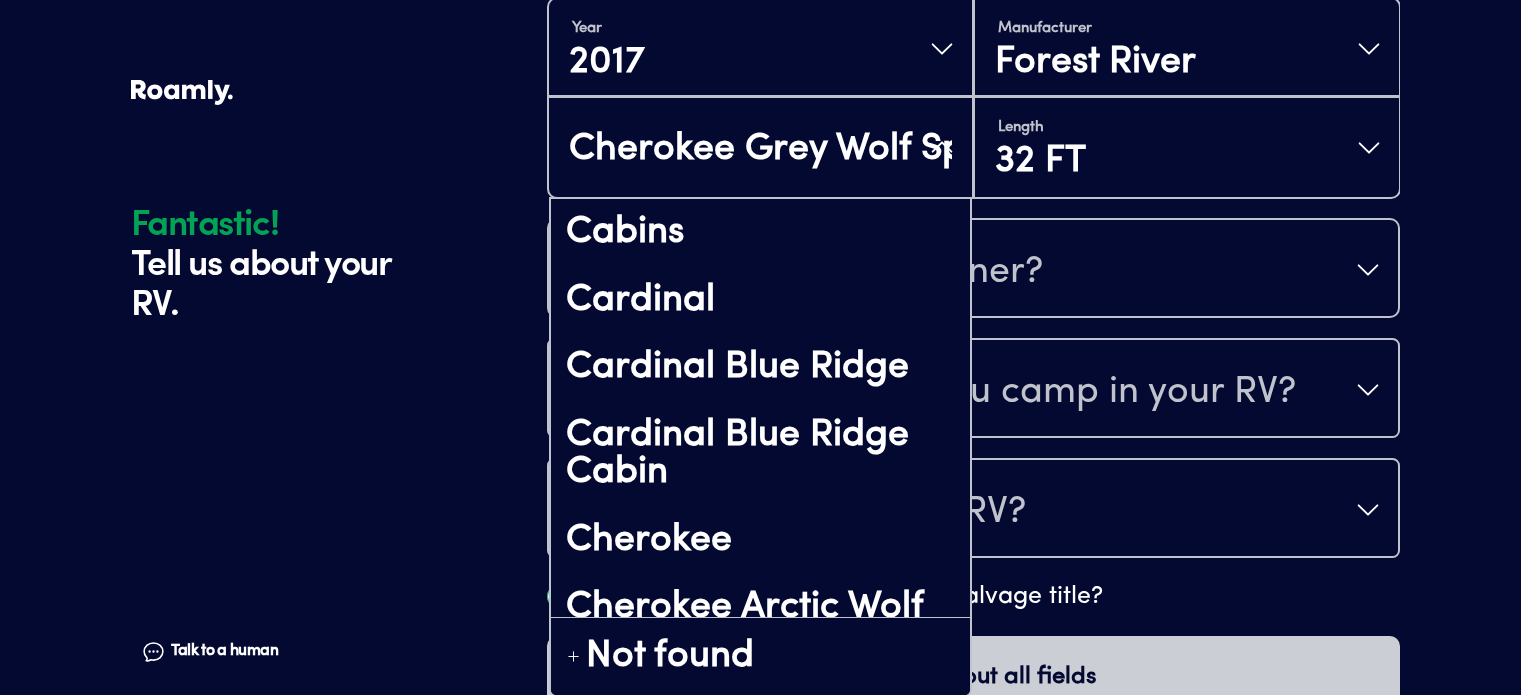 scroll, scrollTop: 223, scrollLeft: 0, axis: vertical 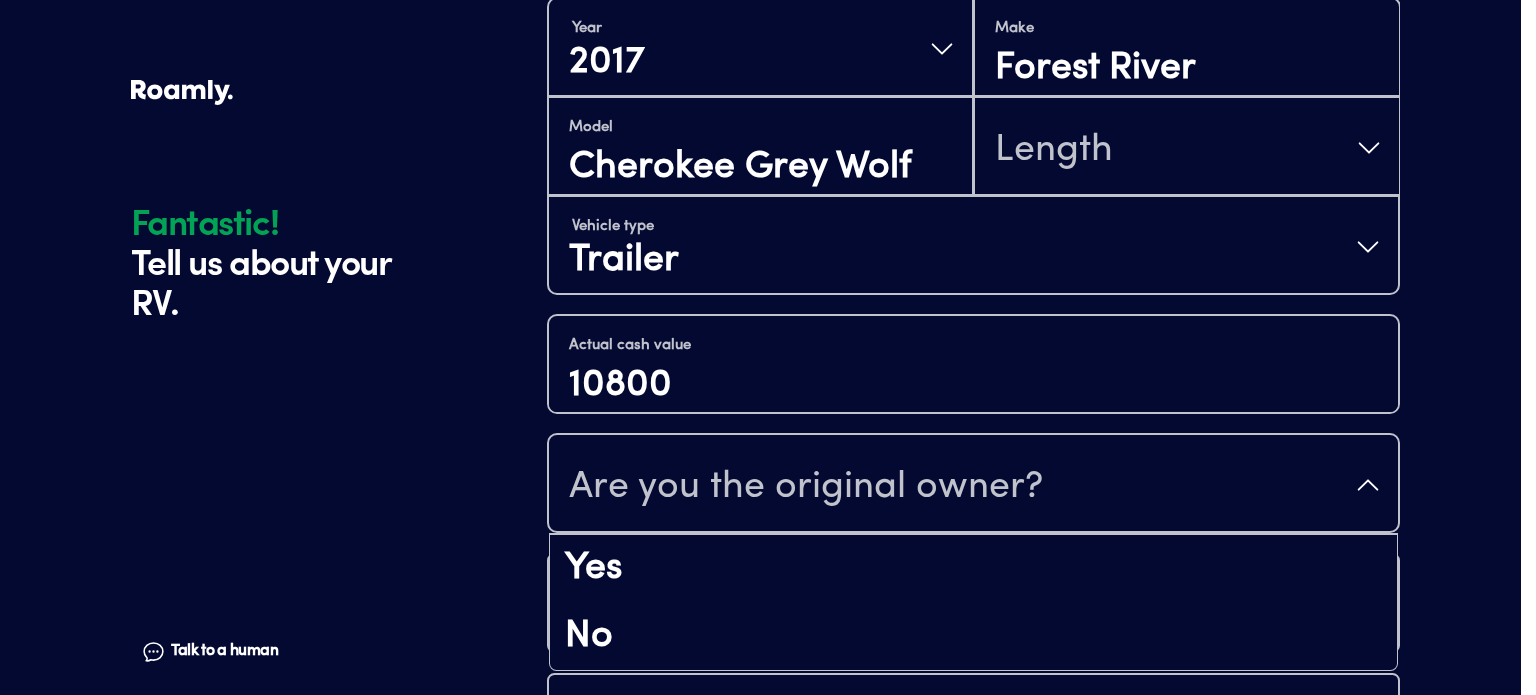 click on "Are you the original owner?" at bounding box center [973, 485] 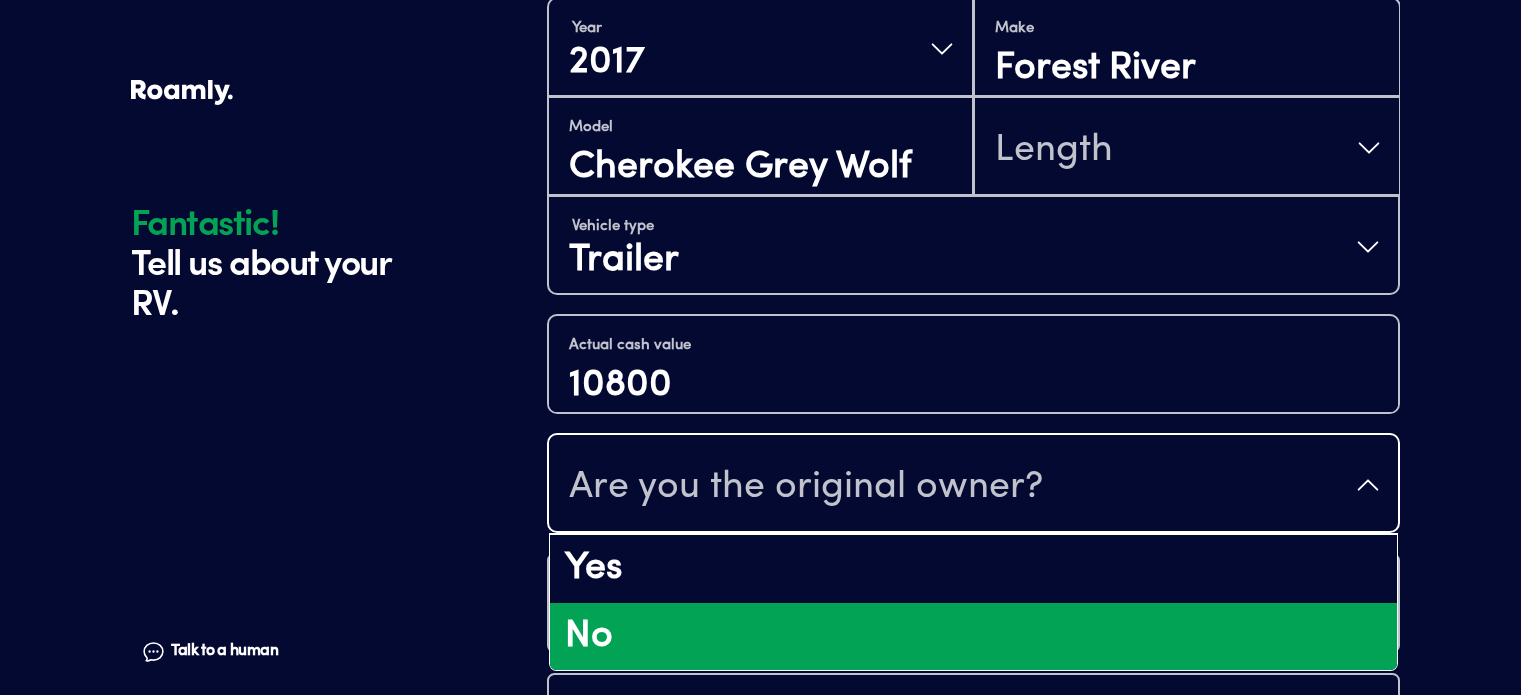 click on "No" at bounding box center [973, 637] 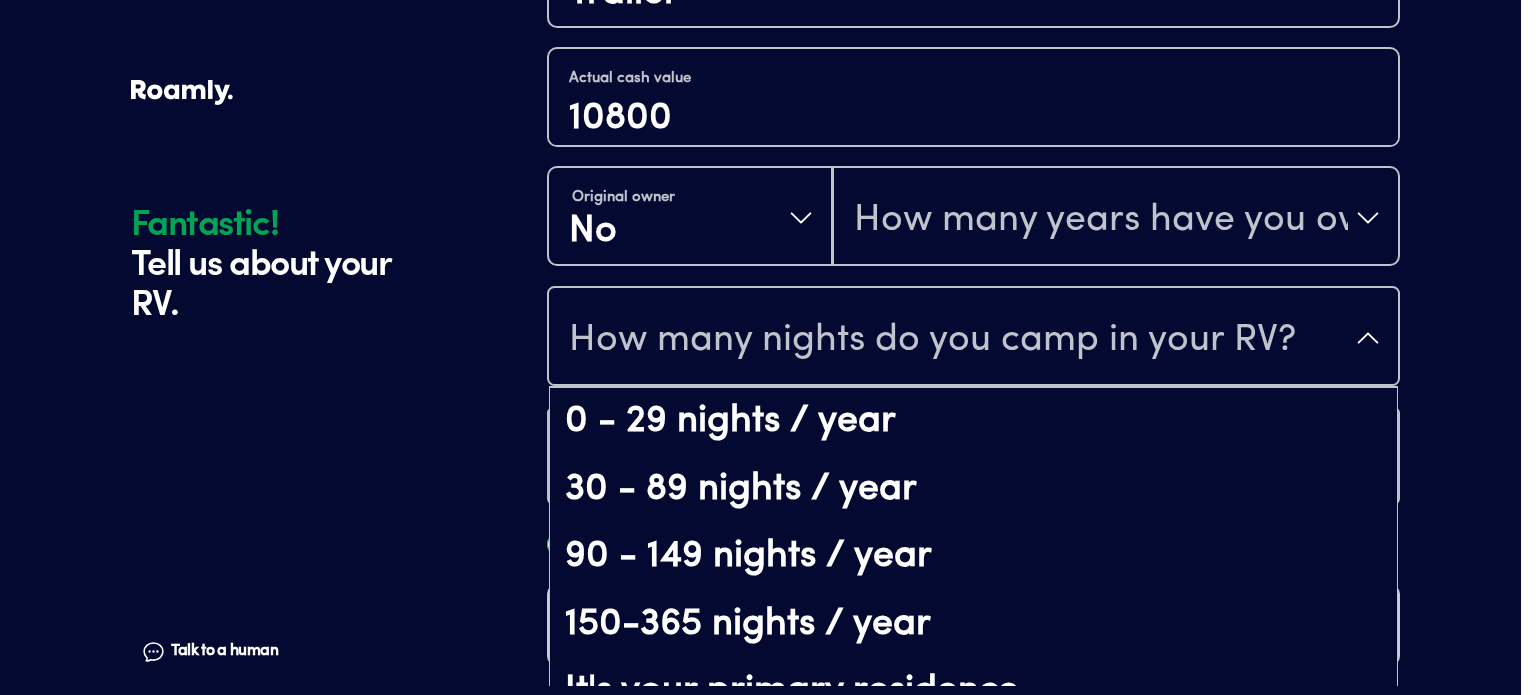 click on "How many nights do you camp in your RV?" at bounding box center [932, 340] 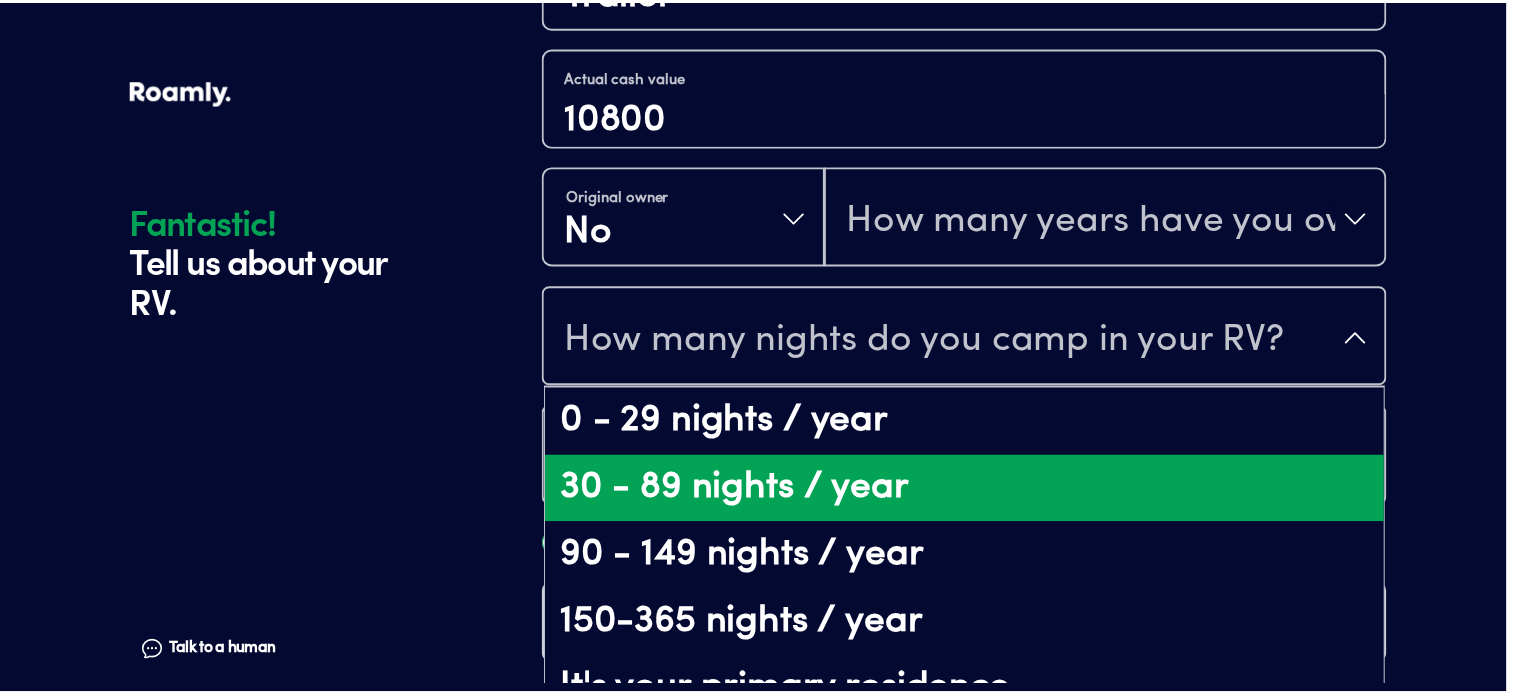 scroll, scrollTop: 40, scrollLeft: 0, axis: vertical 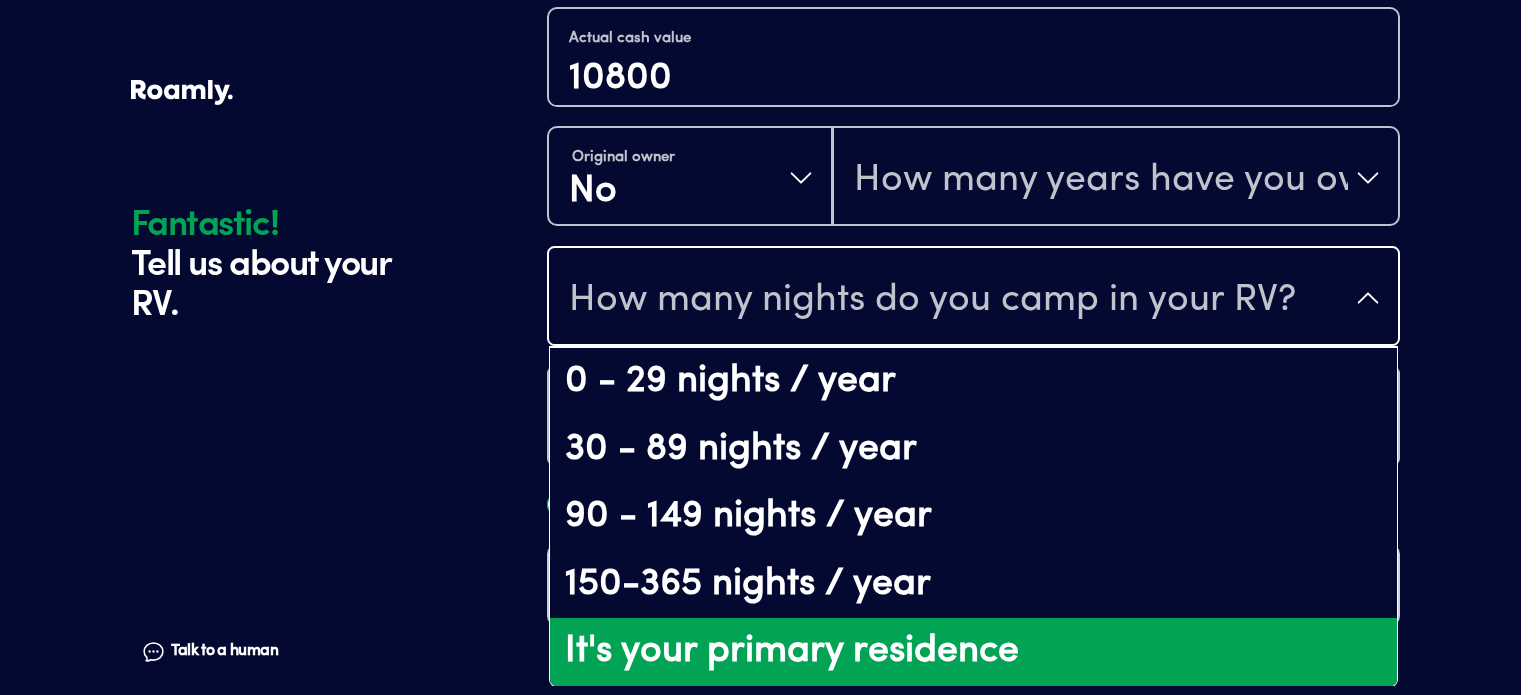 click on "It's your primary residence" at bounding box center (973, 652) 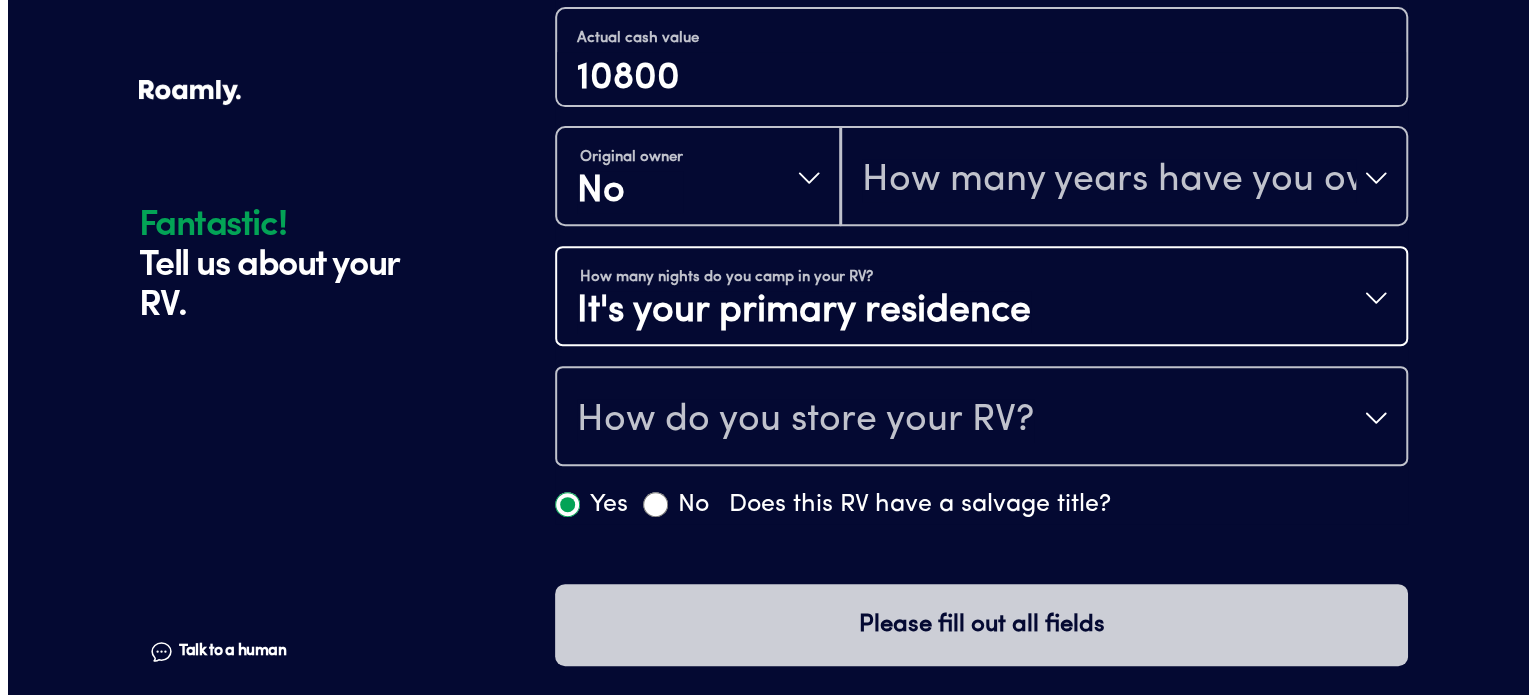 scroll, scrollTop: 0, scrollLeft: 0, axis: both 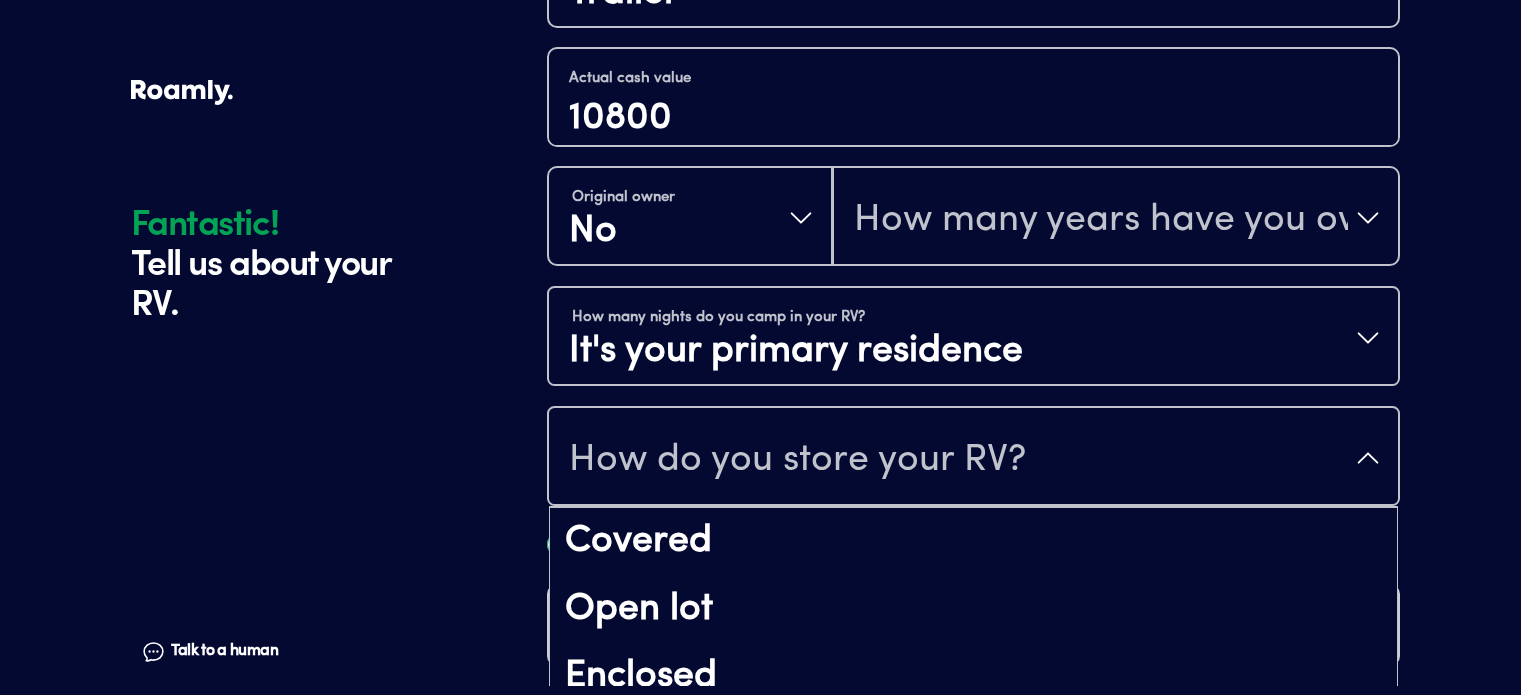 click on "How do you store your RV?" at bounding box center (973, 458) 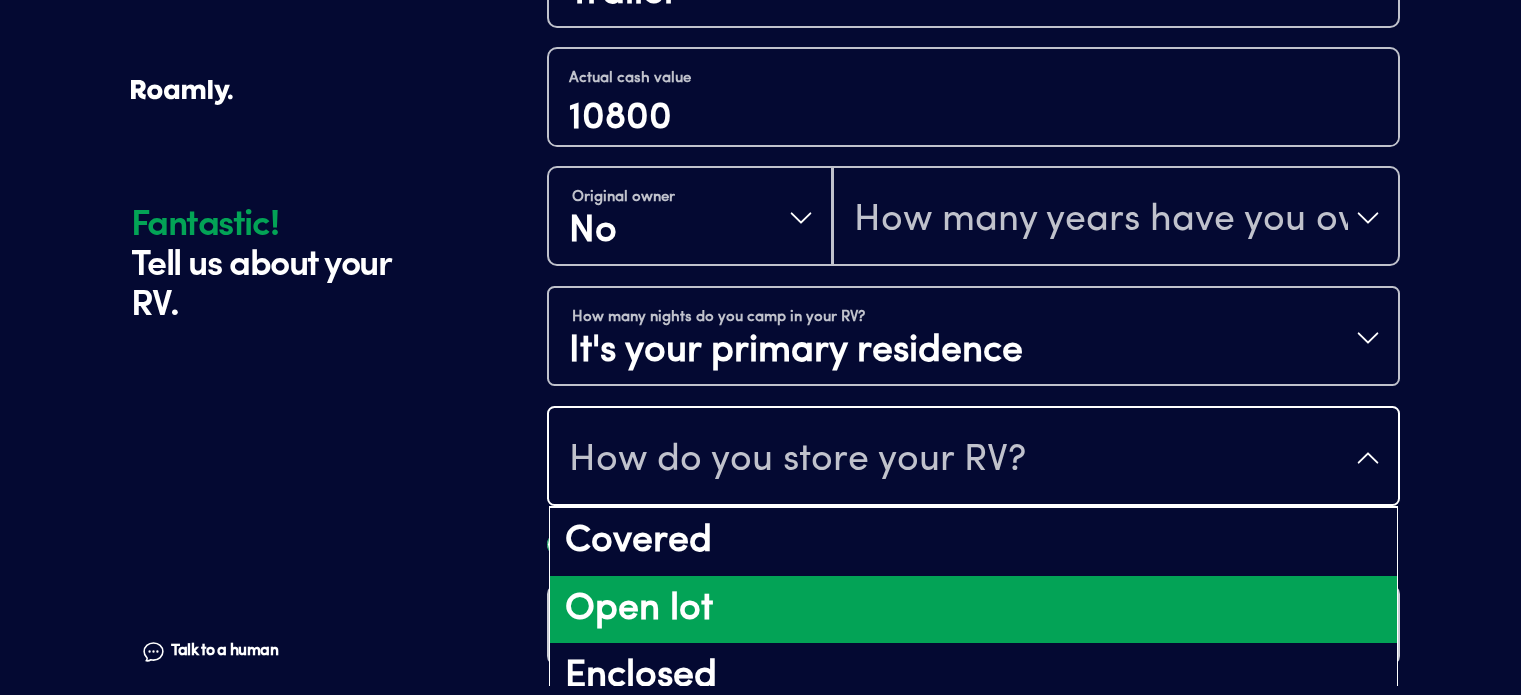 click on "Open lot" at bounding box center (973, 610) 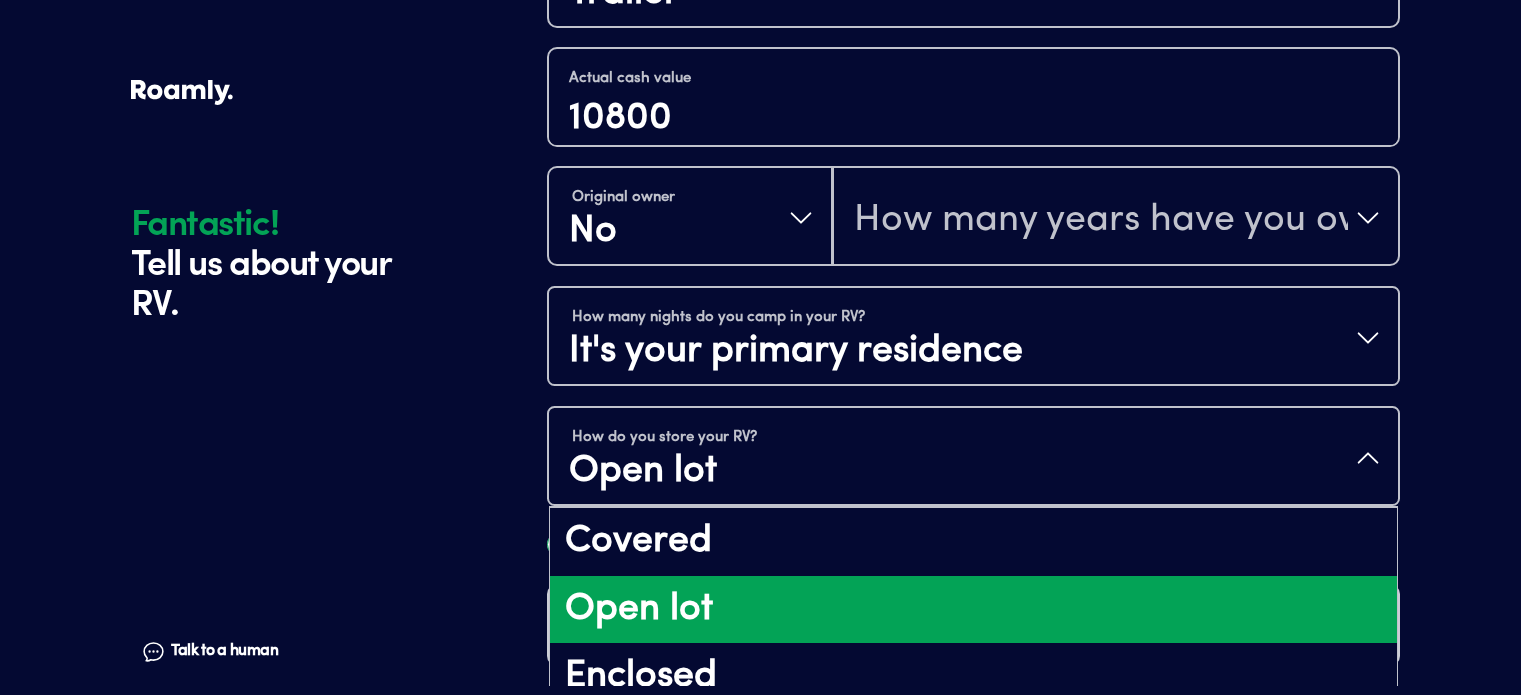 click on "How do you store your RV? Open lot" at bounding box center (973, 458) 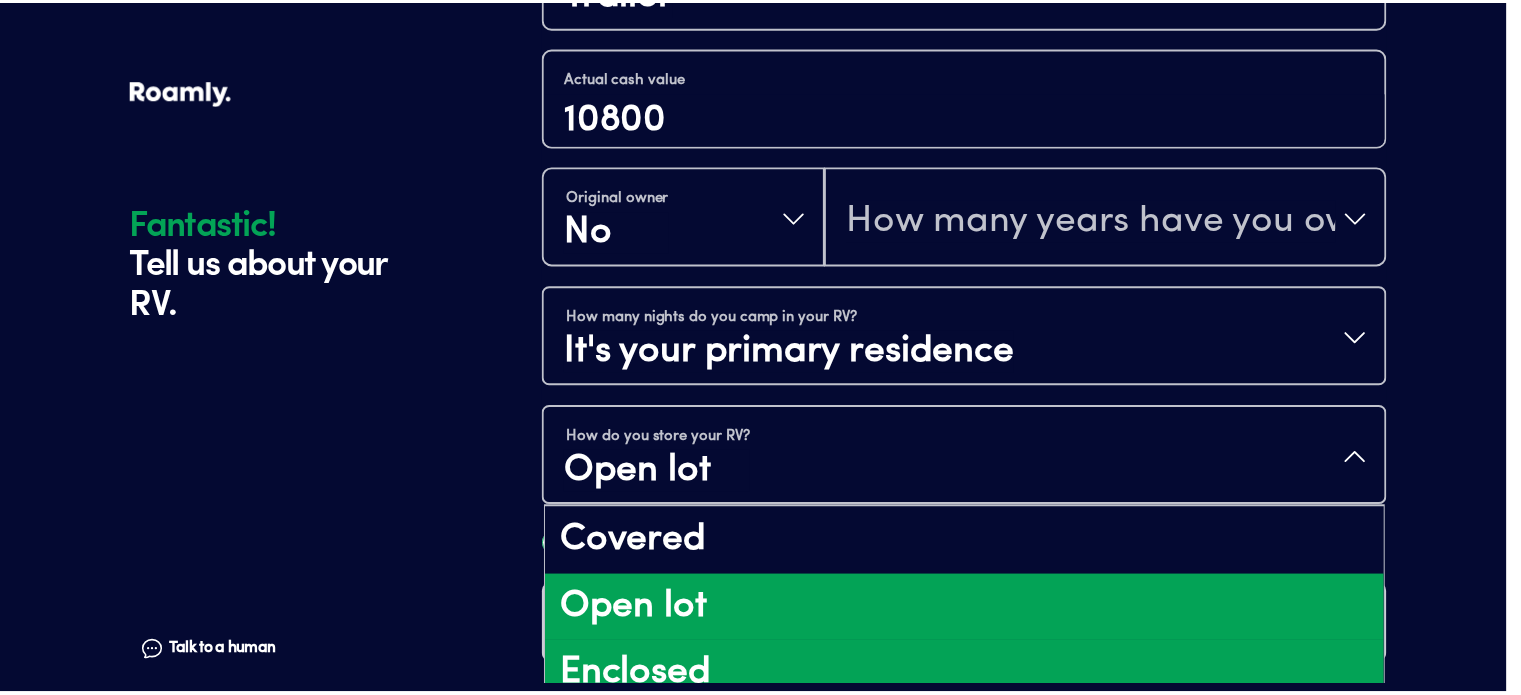 scroll, scrollTop: 24, scrollLeft: 0, axis: vertical 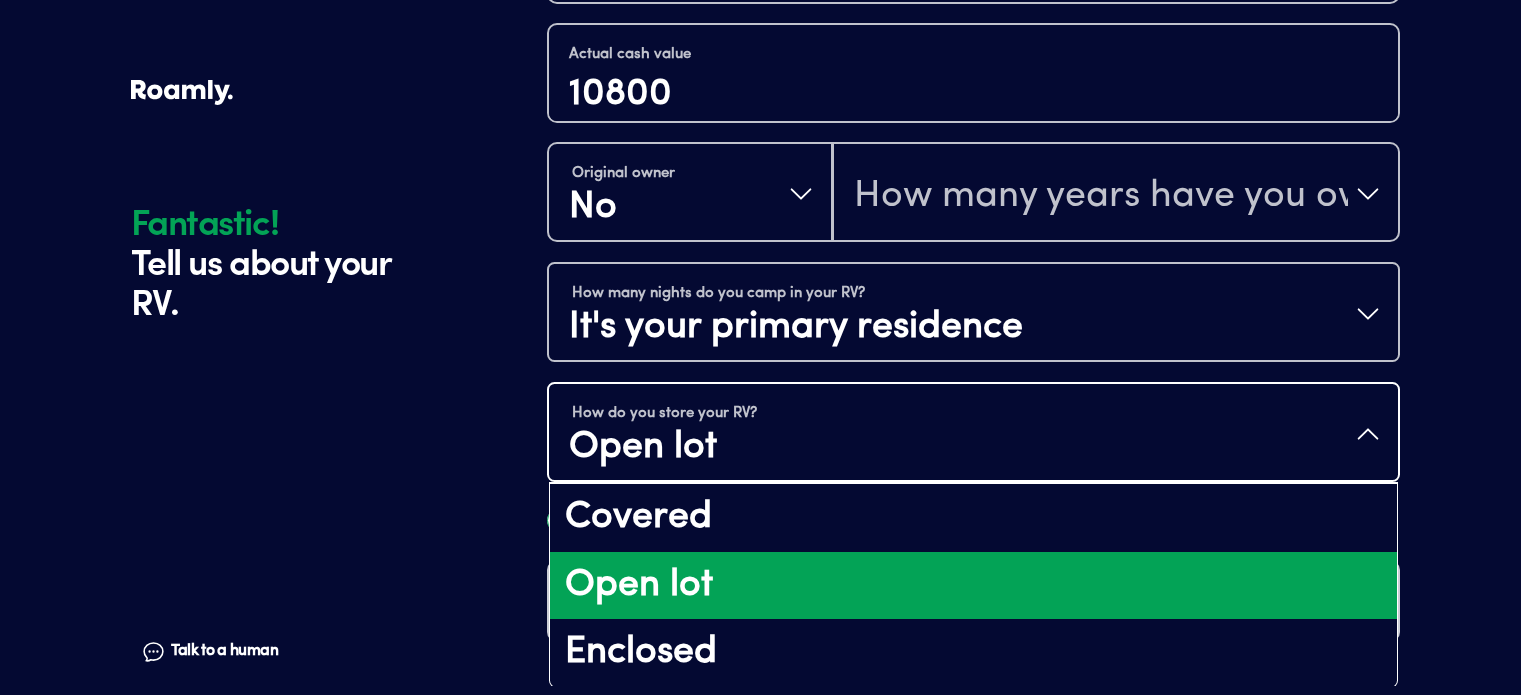 click on "Open lot" at bounding box center (973, 586) 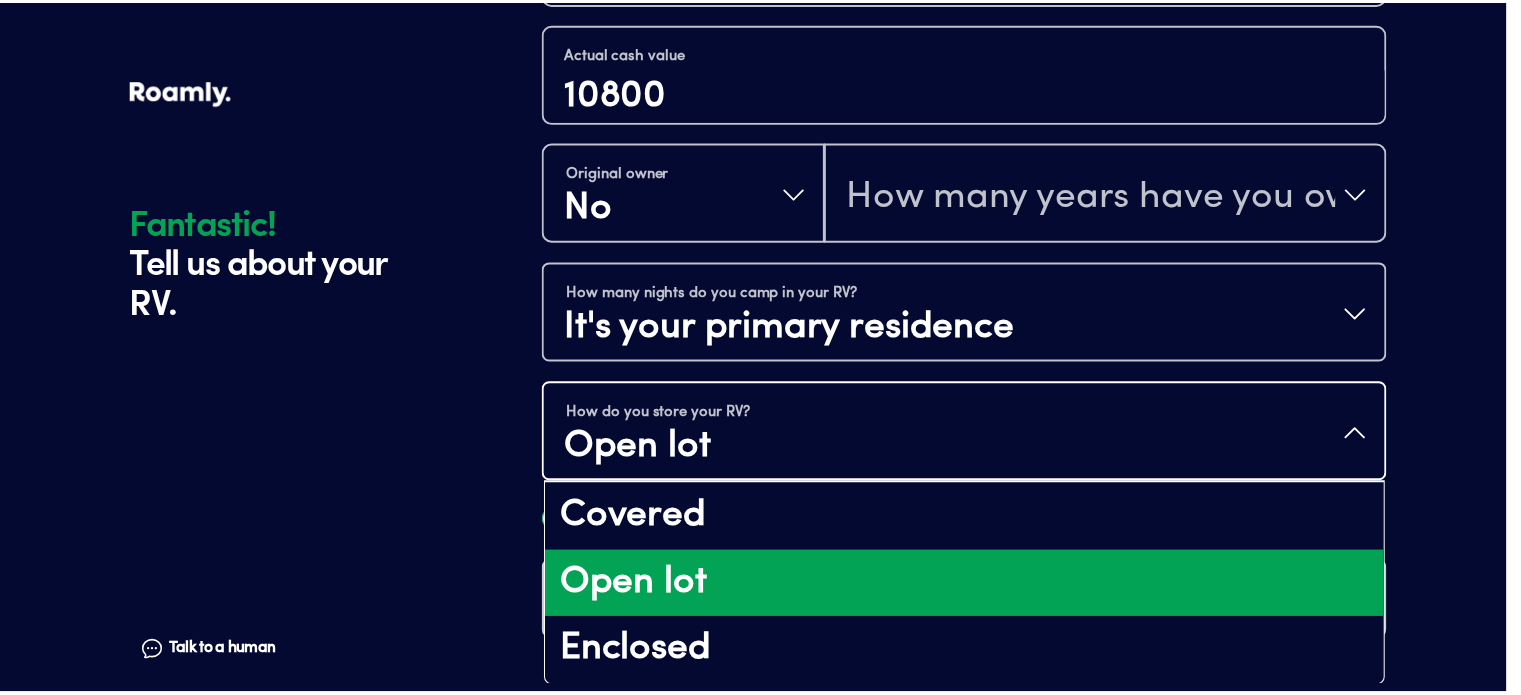 scroll, scrollTop: 0, scrollLeft: 0, axis: both 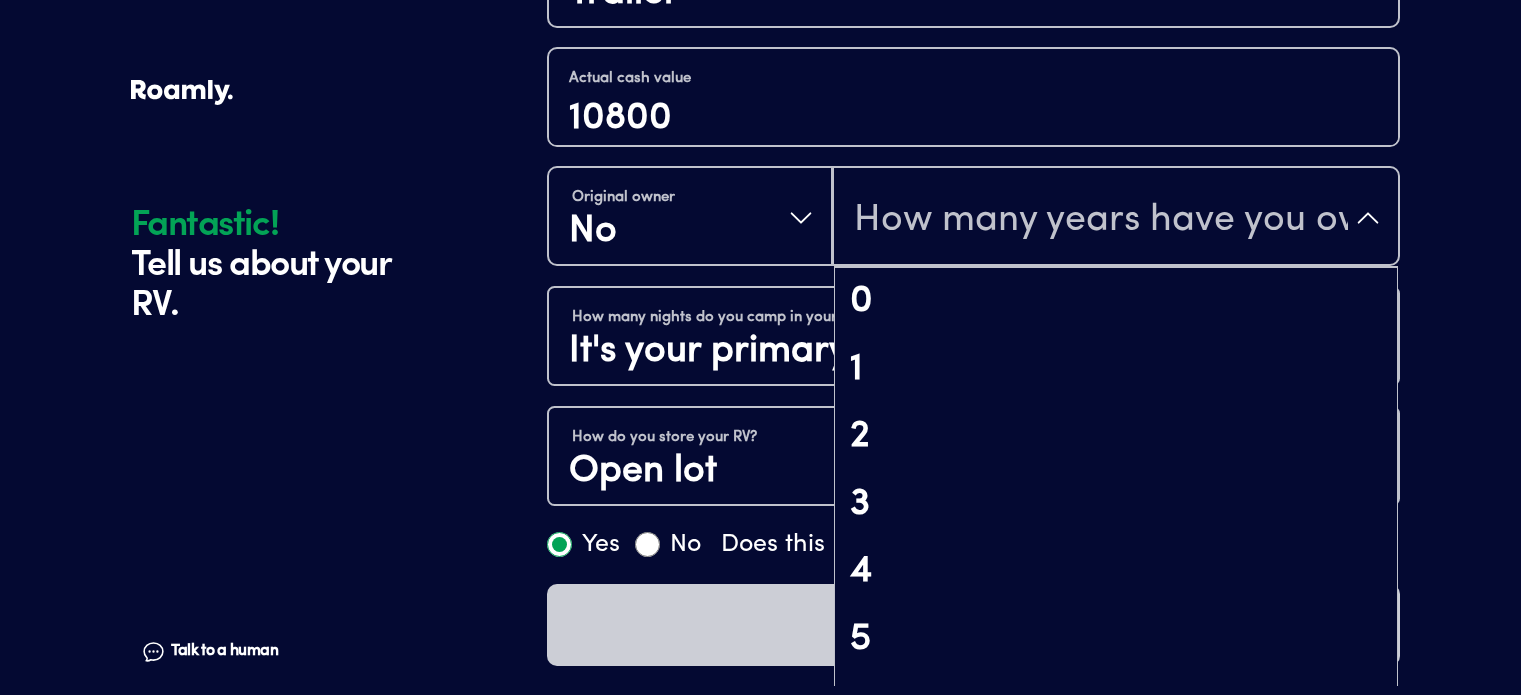 click on "How many years have you owned it?" at bounding box center [1101, 220] 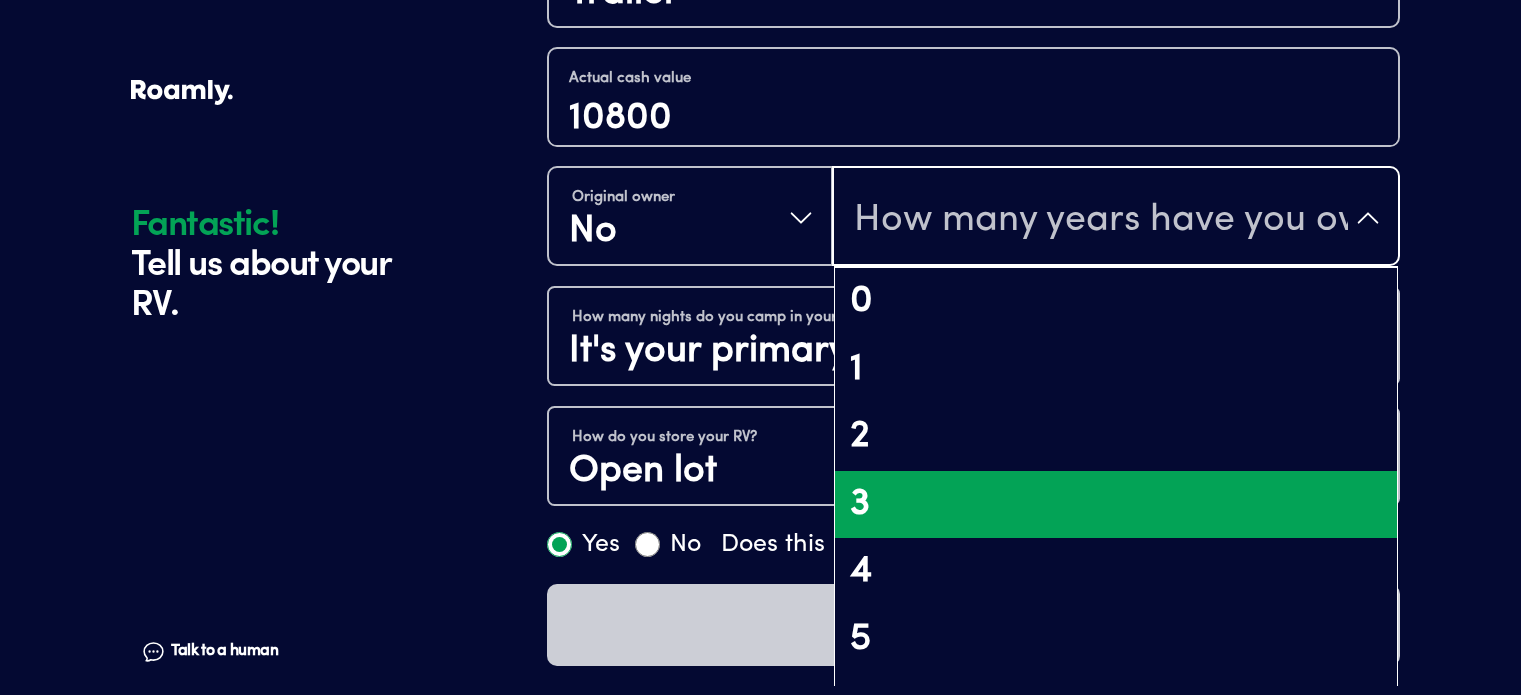 click on "3" at bounding box center (1116, 505) 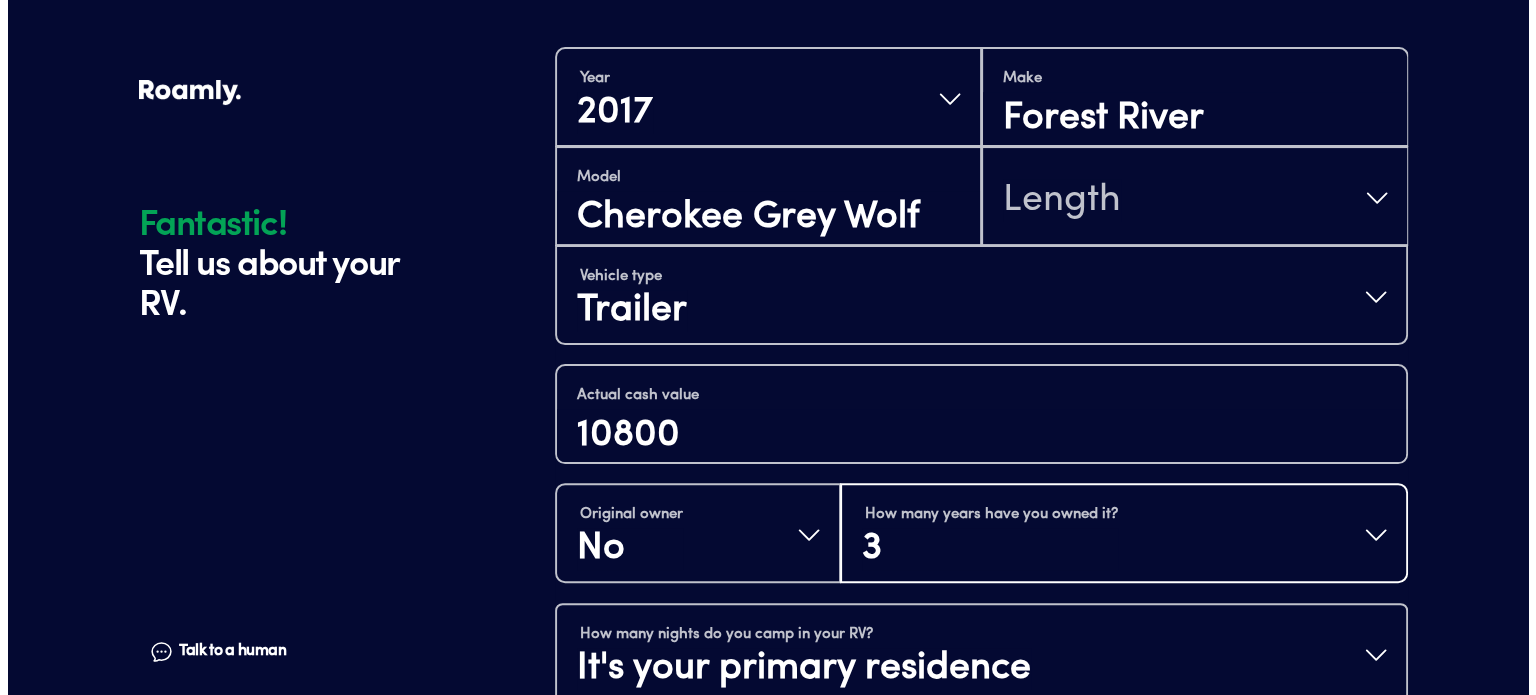 scroll, scrollTop: 480, scrollLeft: 0, axis: vertical 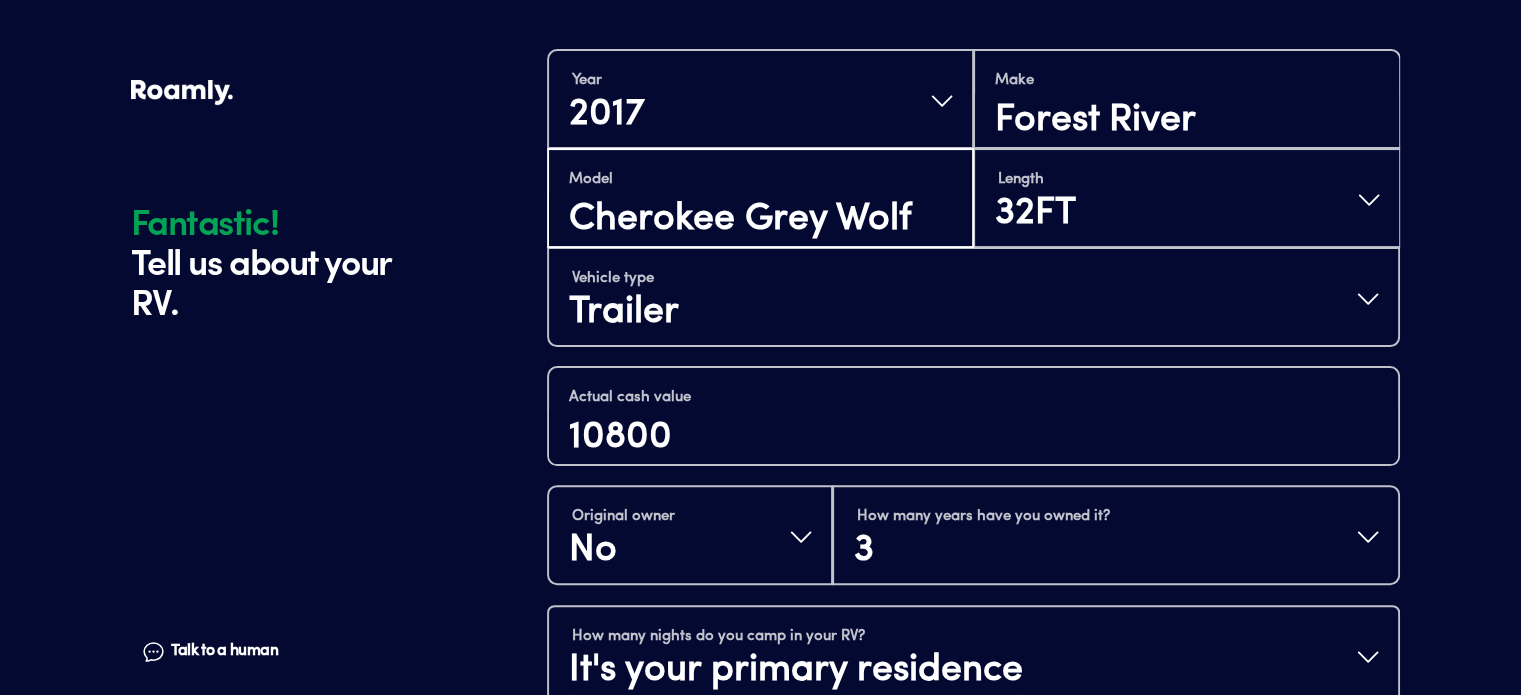 click on "Cherokee Grey Wolf" at bounding box center [760, 220] 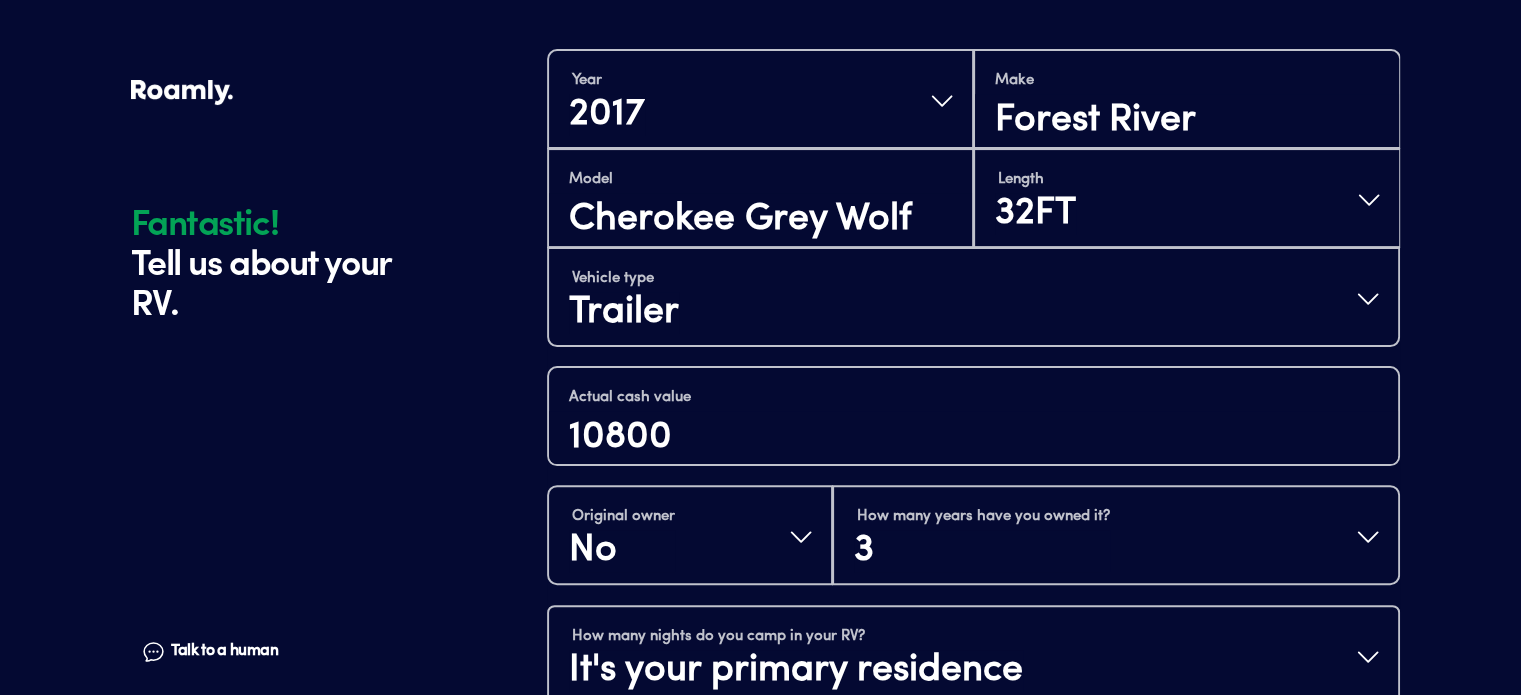 click on "Fantastic! Tell us about your RV. Talk to a human Chat 1 2 3 4+ Edit How many RVs or Trailers do you want to cover? Fantastic! Tell us about your RV. Talk to a human Chat Year 2017 Make Forest River Model Cherokee Grey Wolf Length 32FT Vehicle type Trailer Actual cash value 10800 Original owner No How many years have you owned it? 3 How many nights do you camp in your RV? It's your primary residence How do you store your RV? Open lot Yes No Does this RV have a salvage title? Continue" at bounding box center (760, 267) 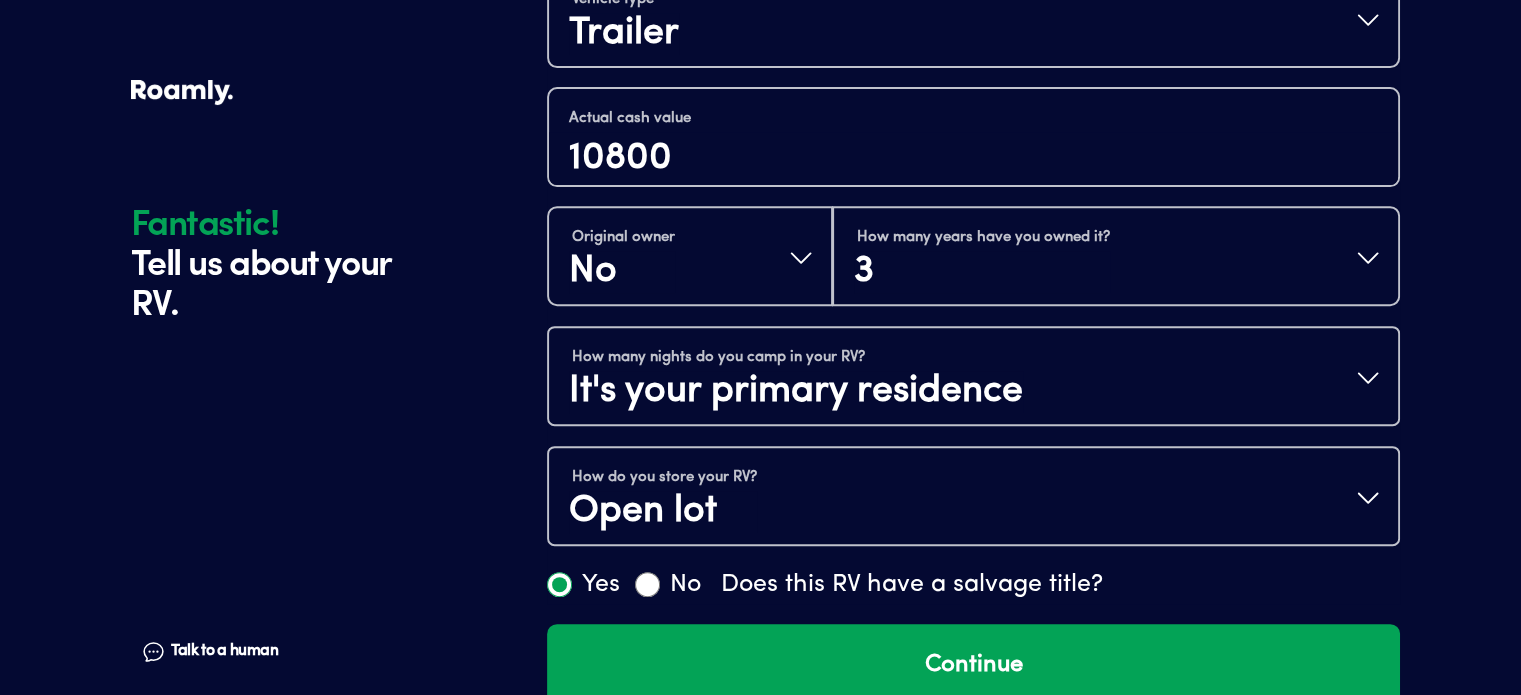 scroll, scrollTop: 799, scrollLeft: 0, axis: vertical 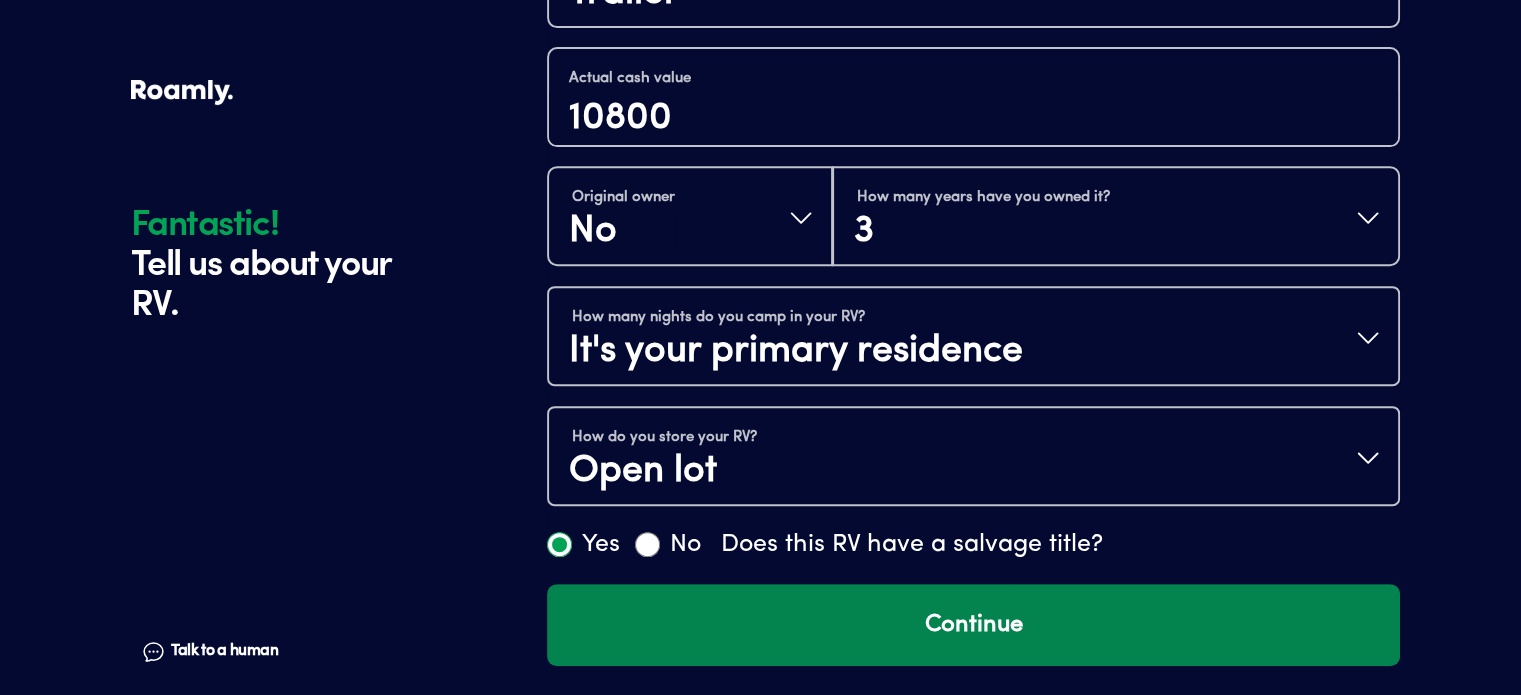 click on "Continue" at bounding box center [973, 625] 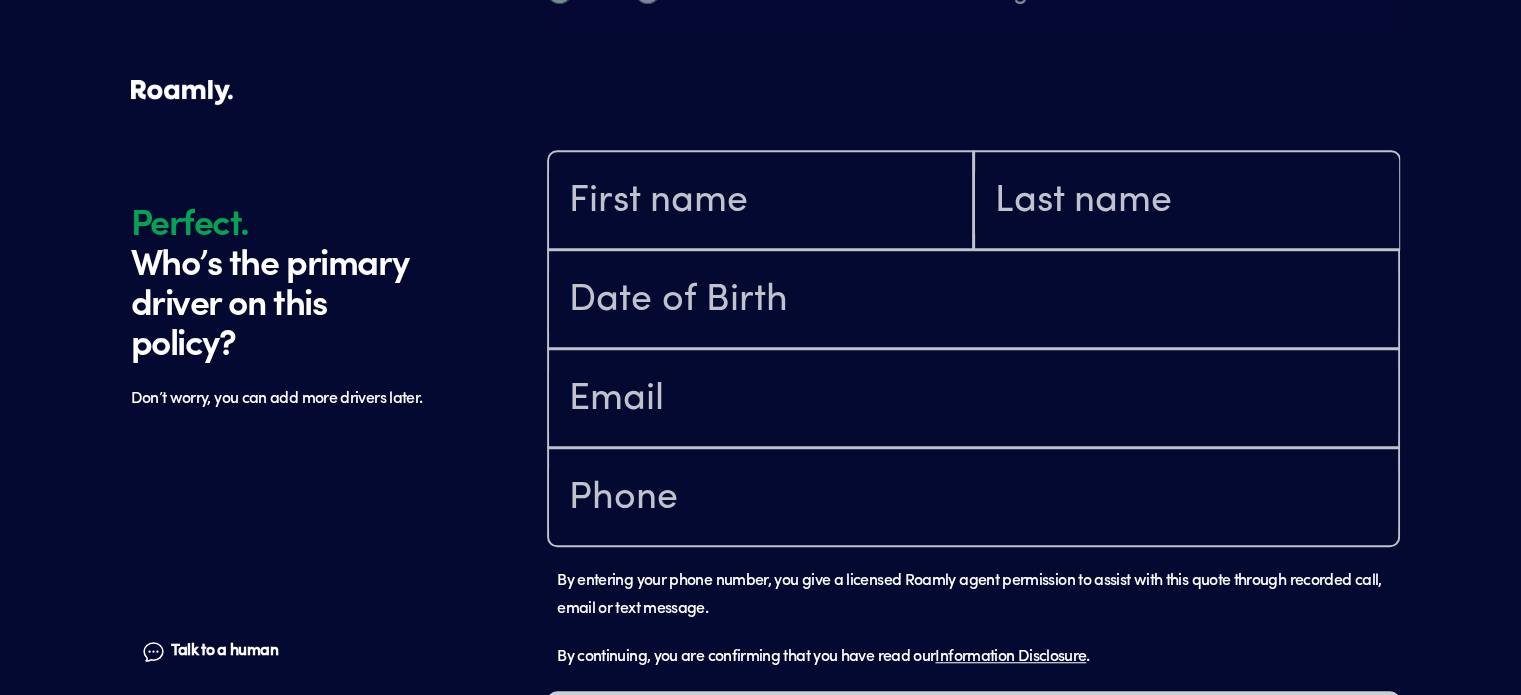 scroll, scrollTop: 1402, scrollLeft: 0, axis: vertical 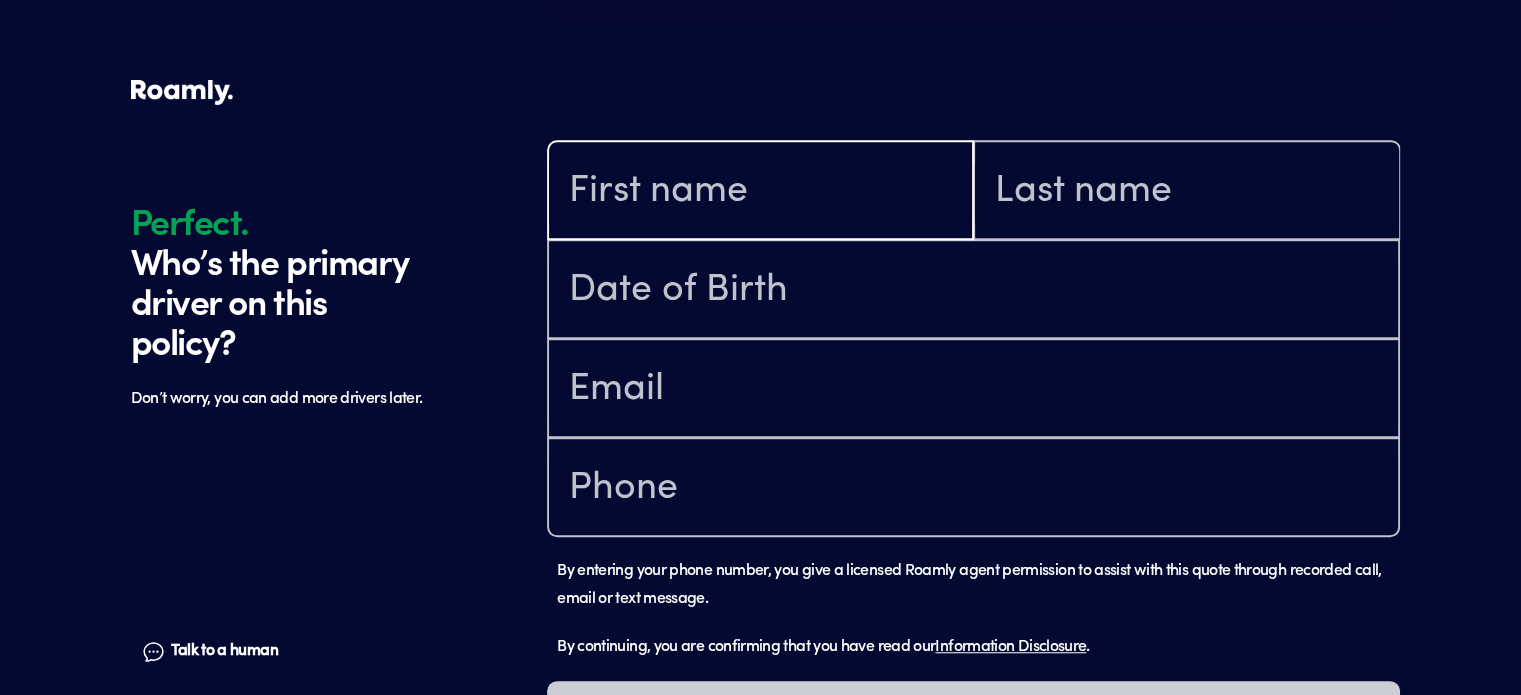 click at bounding box center (760, 192) 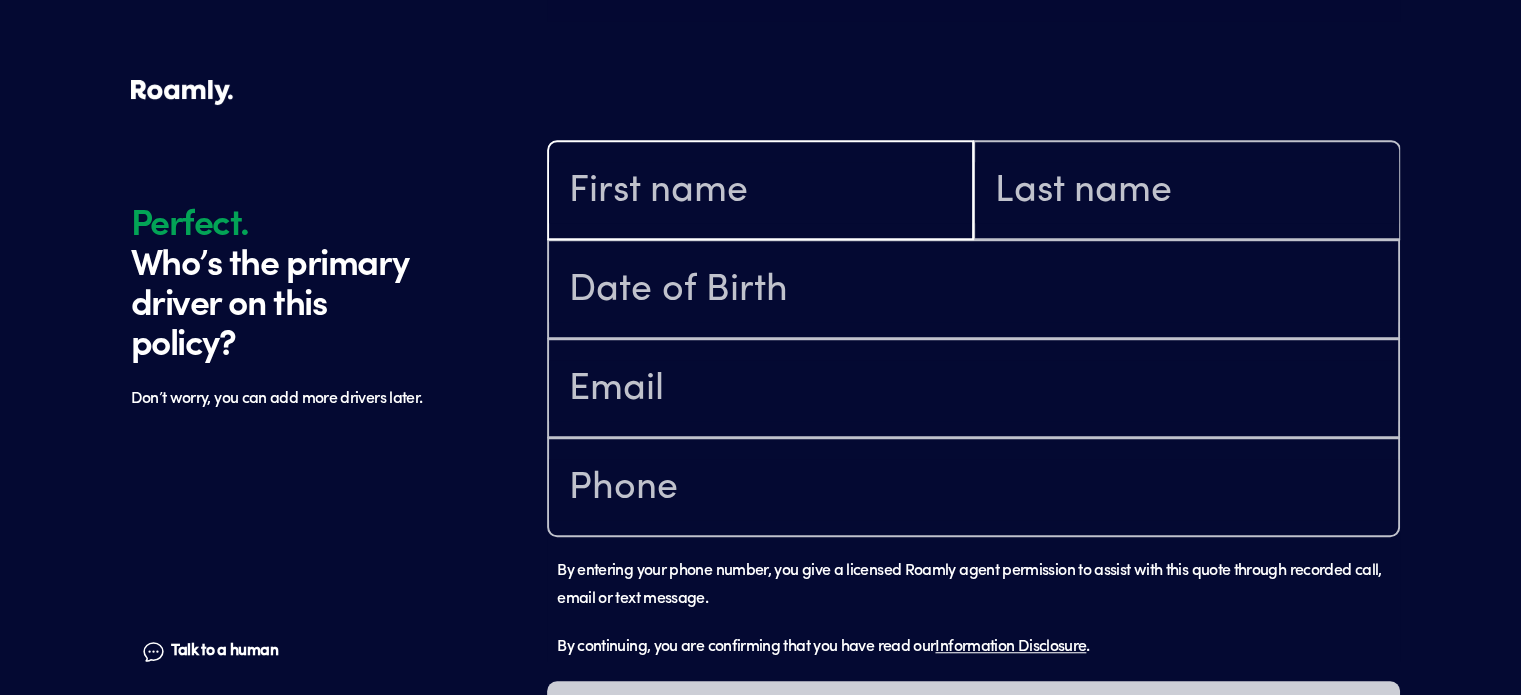 type on "Heidi" 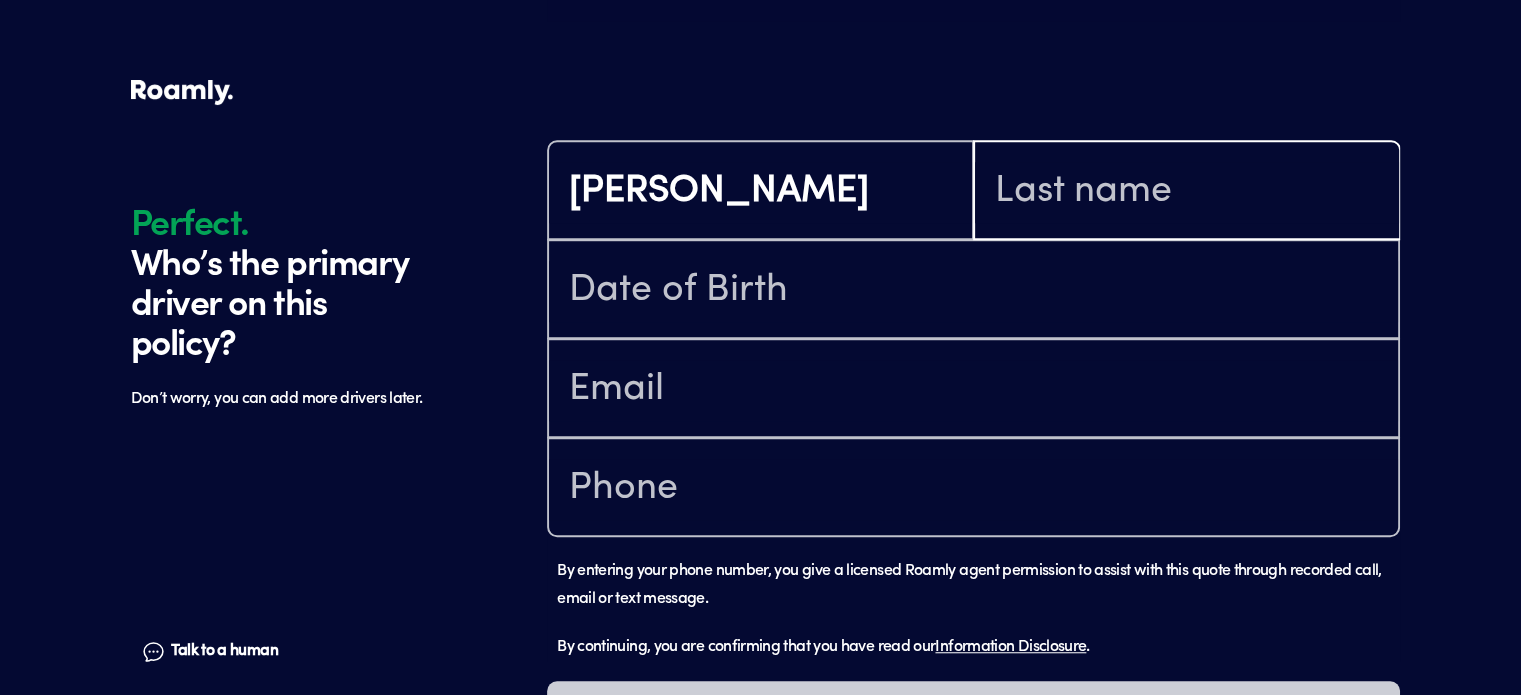 type on "Hunter" 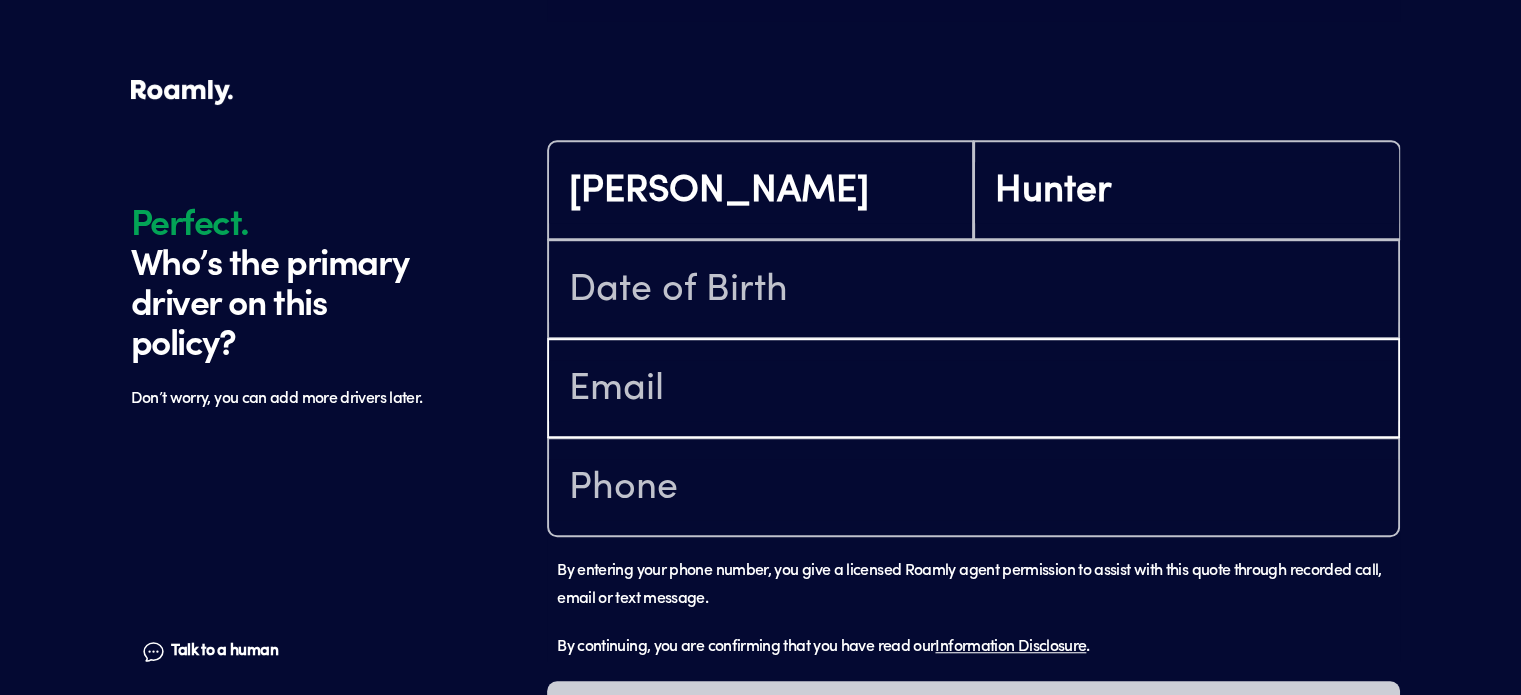 type on "quintara72@gmail.com" 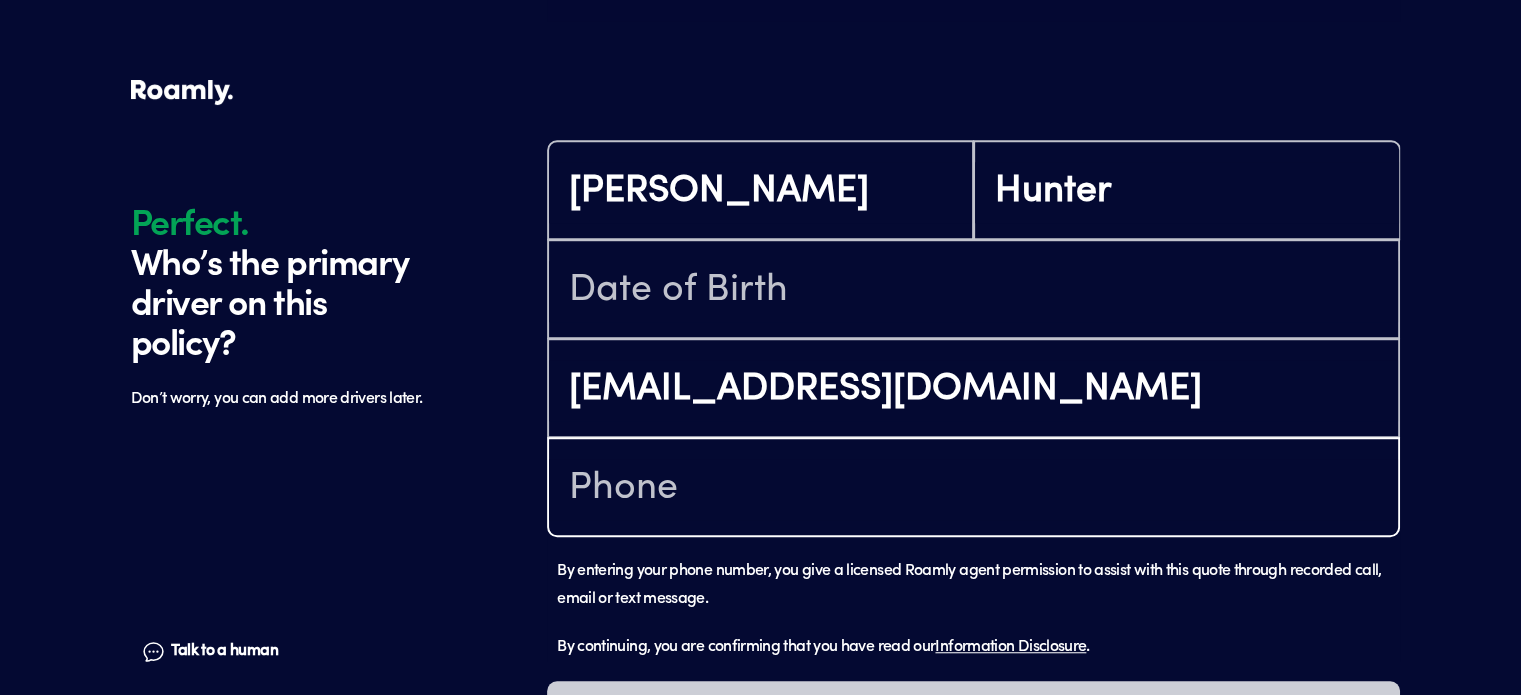 type on "(352) 340-8224" 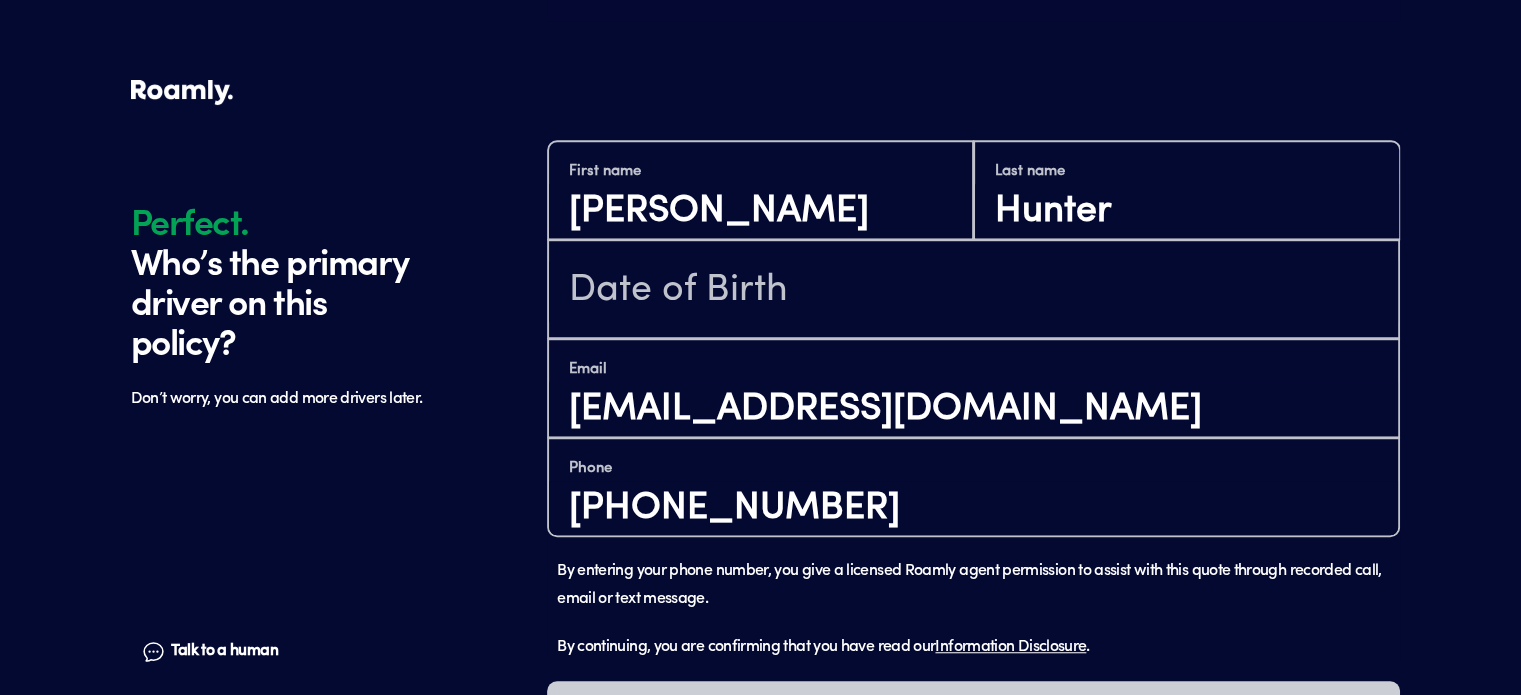 click at bounding box center [973, 289] 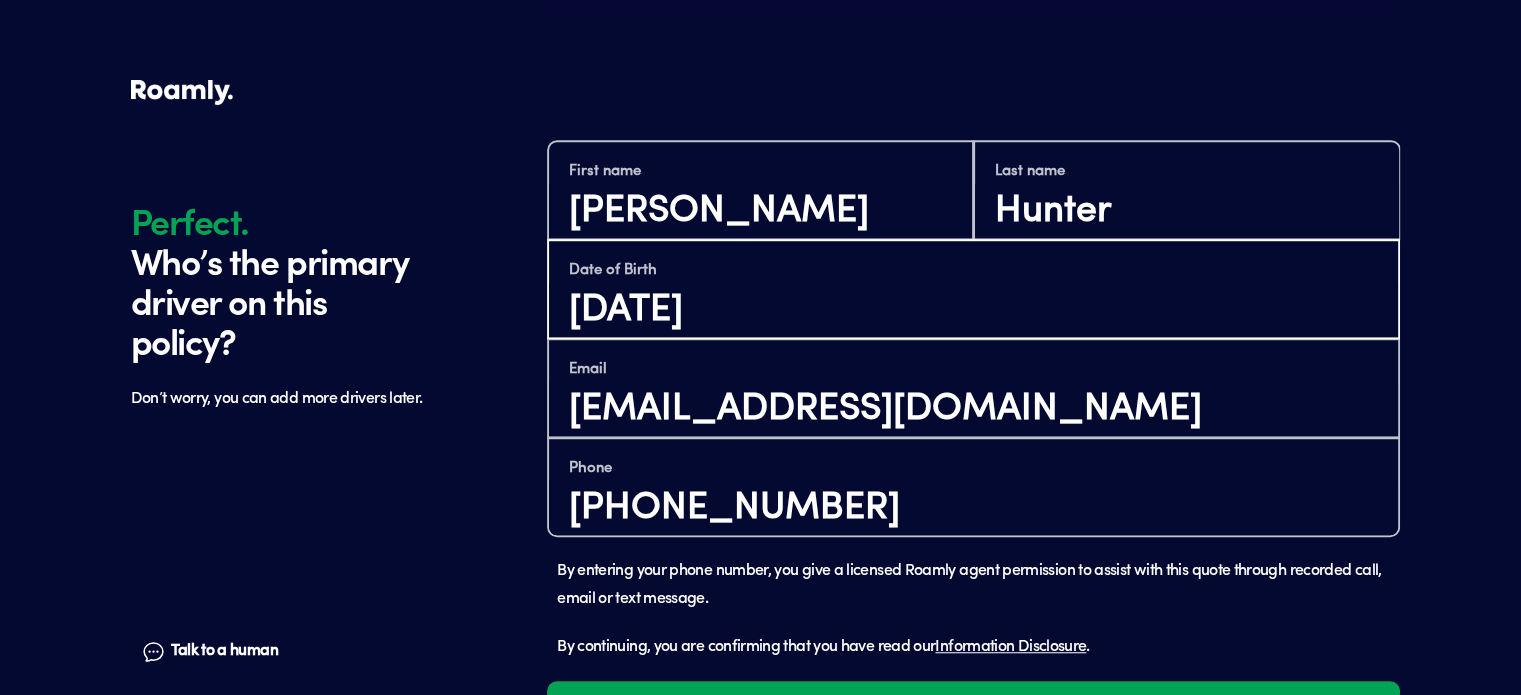 scroll, scrollTop: 1499, scrollLeft: 0, axis: vertical 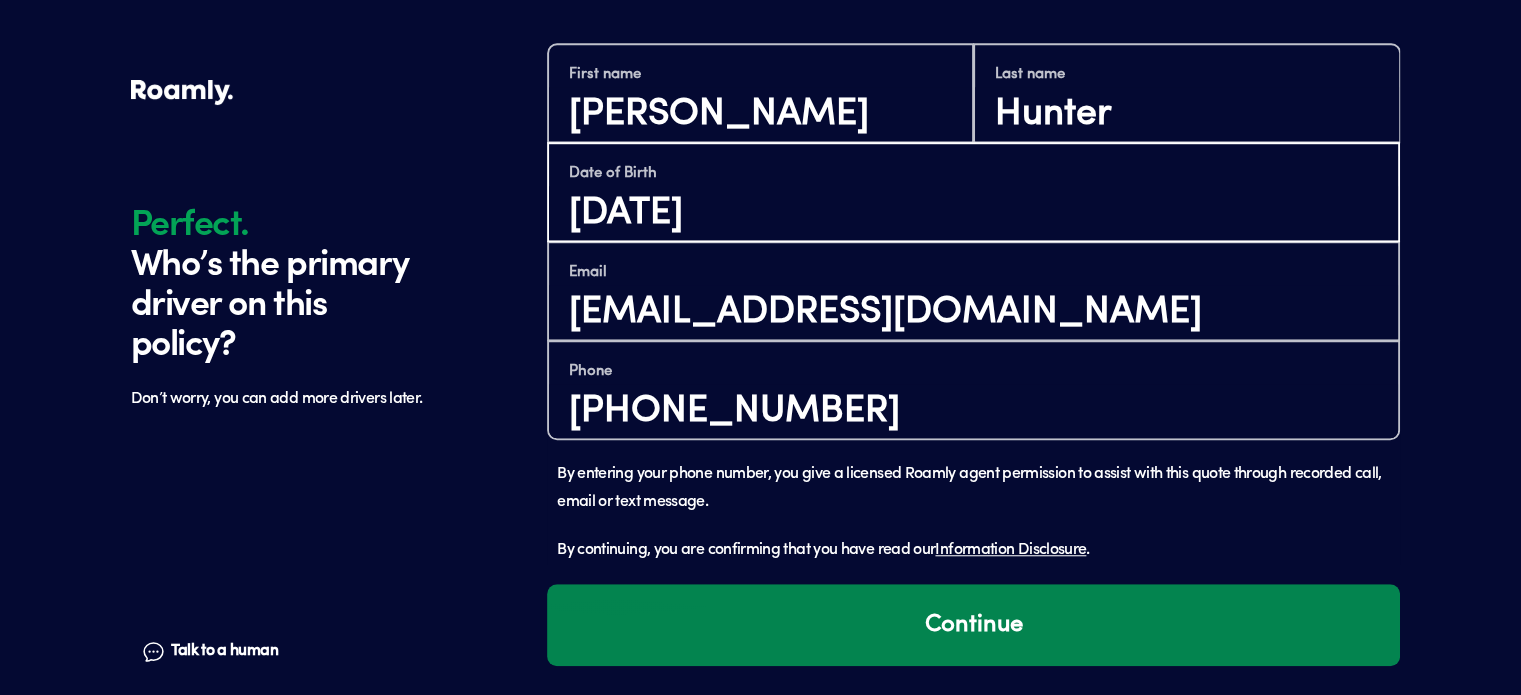 type on "12/30/1972" 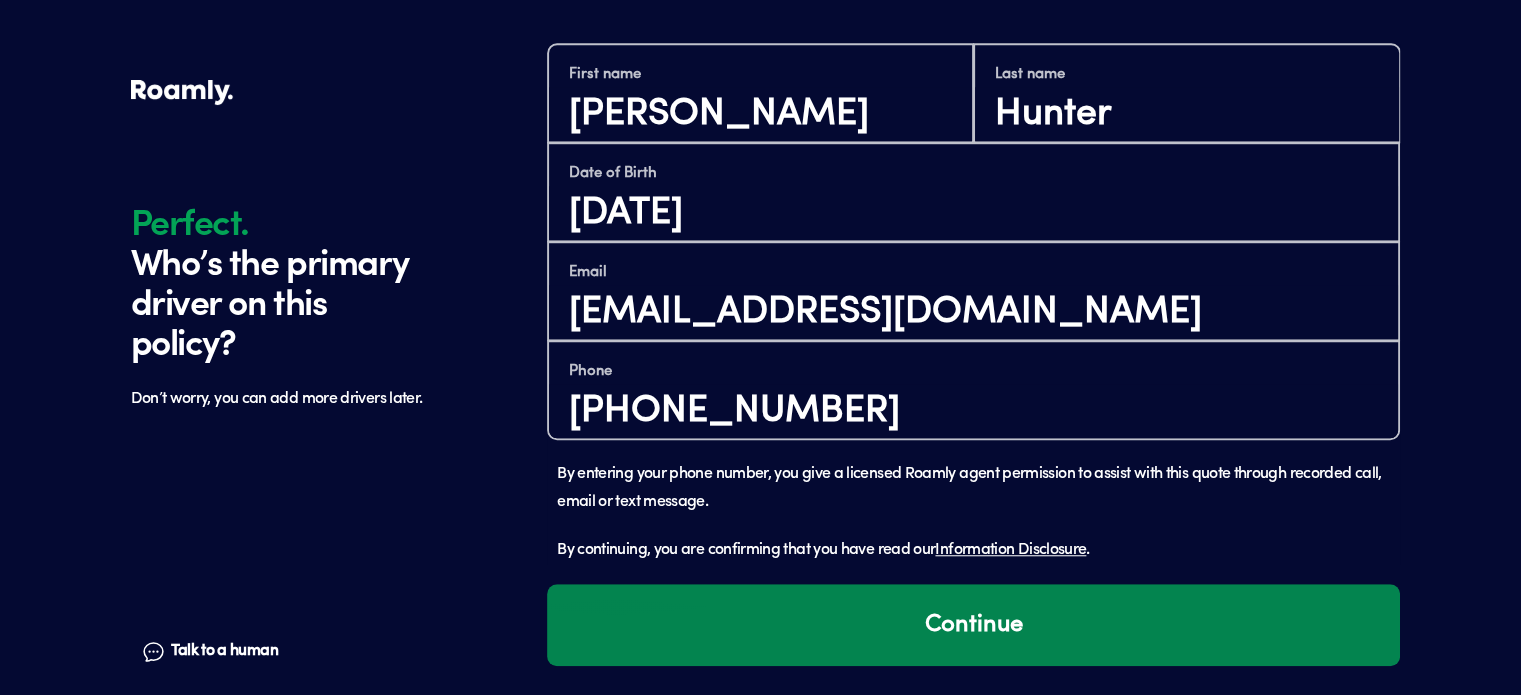 click on "Continue" at bounding box center [973, 625] 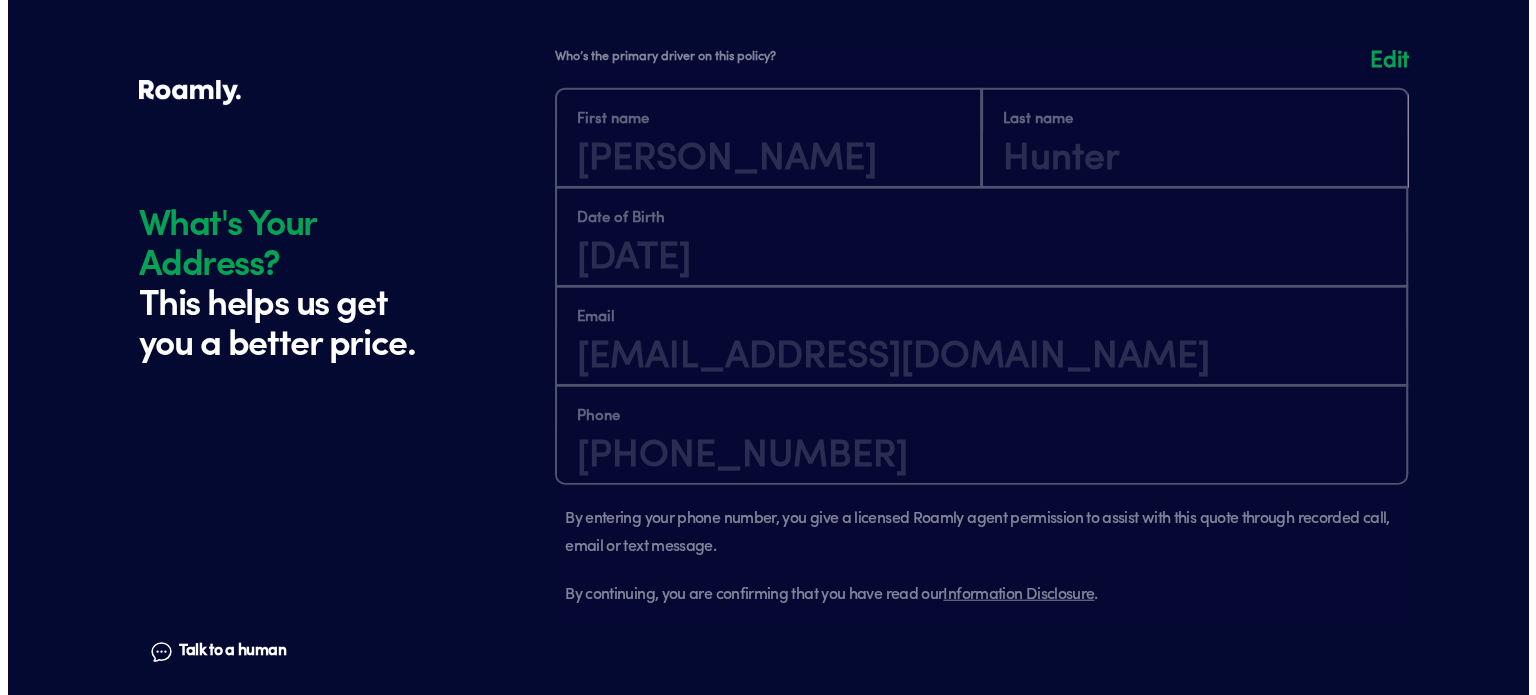 scroll, scrollTop: 2093, scrollLeft: 0, axis: vertical 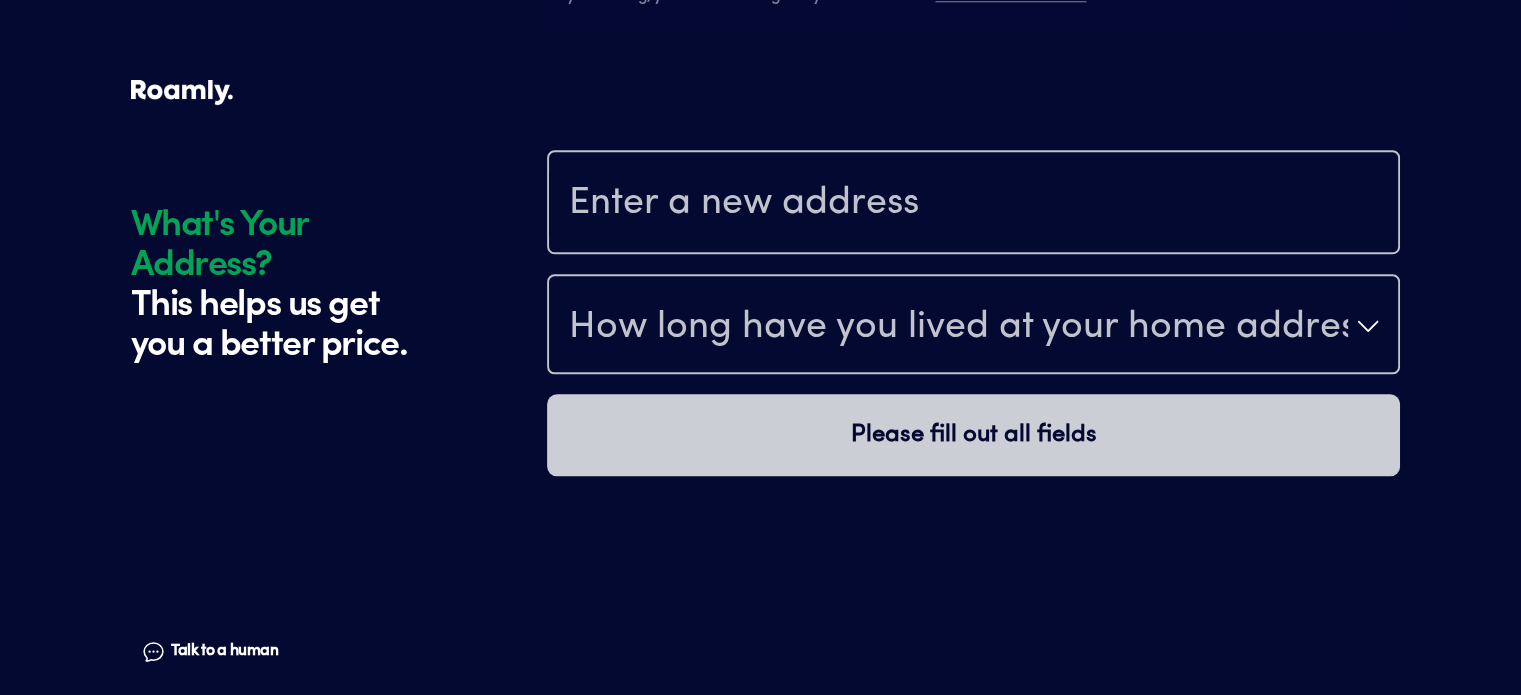 click at bounding box center (973, 204) 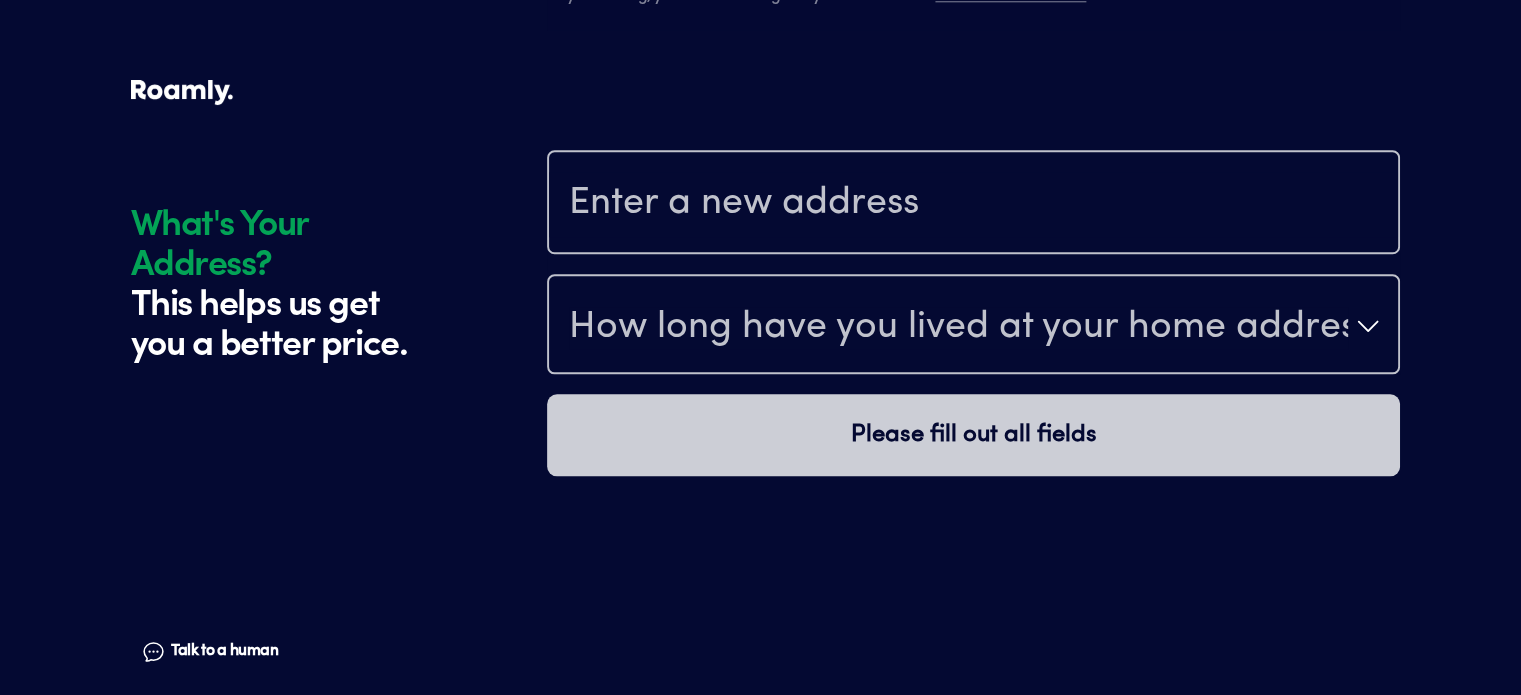 type on "PO Box 457" 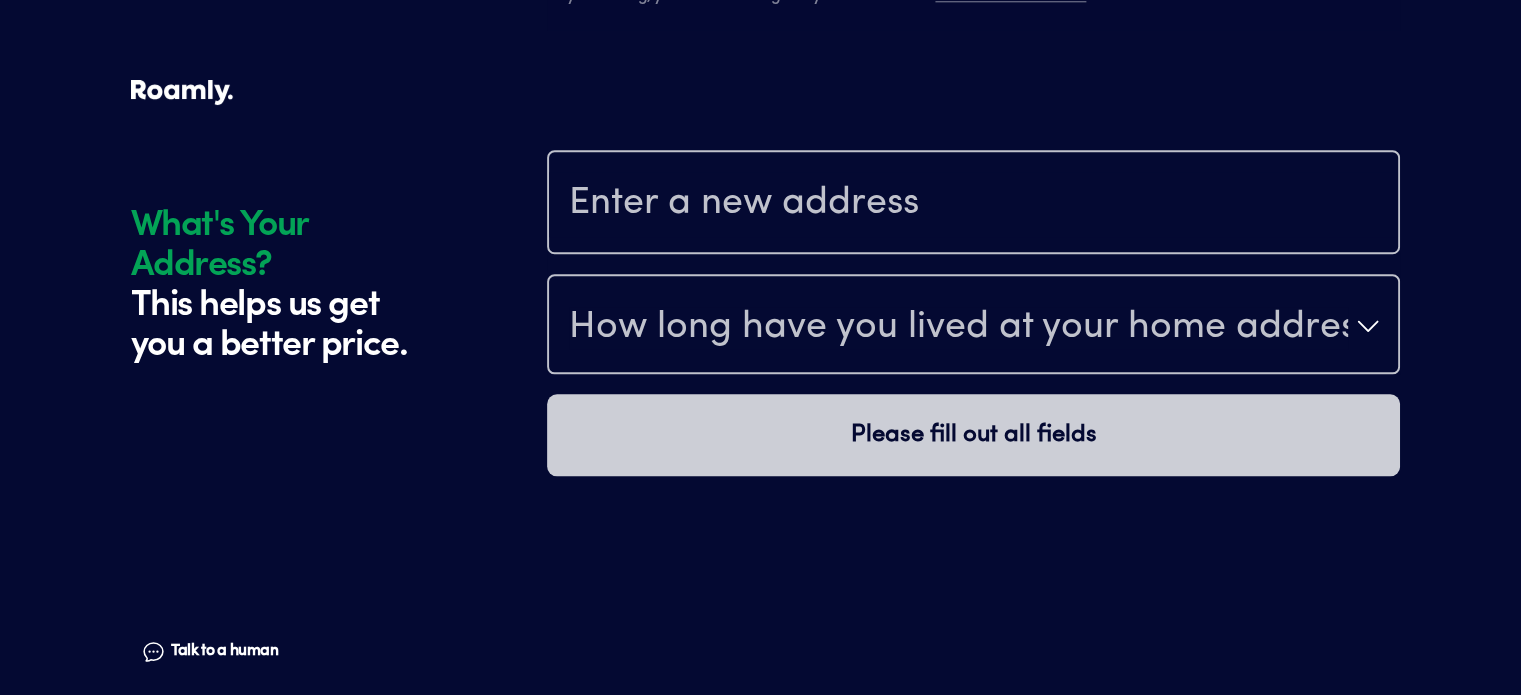 click on "What's Your Address? This helps us get you a better price. Talk to a human Chat 1 2 3 4+ Edit How many RVs or Trailers do you want to cover? Year 2017 Make Forest River Model Cherokee Grey Wolf Length 32FT Vehicle type Trailer Actual cash value 10800 Original owner No How many years have you owned it? 3 How many nights do you camp in your RV? It's your primary residence How do you store your RV? Open lot Yes No Does this RV have a salvage title? Edit Tell us about your RV. First name Heidi Last name Hunter Date of Birth 12/30/1972 Email quintara72@gmail.com Phone (352) 340-8224 By entering your phone number, you give a licensed Roamly agent permission to assist with this quote through recorded call, email or text message. By continuing, you are confirming that you have read our  Information Disclosure . Edit Who’s the primary driver on this policy? What's Your Address? This helps us get you a better price. Talk to a human Chat How long have you lived at your home address? Please fill out all fields" at bounding box center (761, -699) 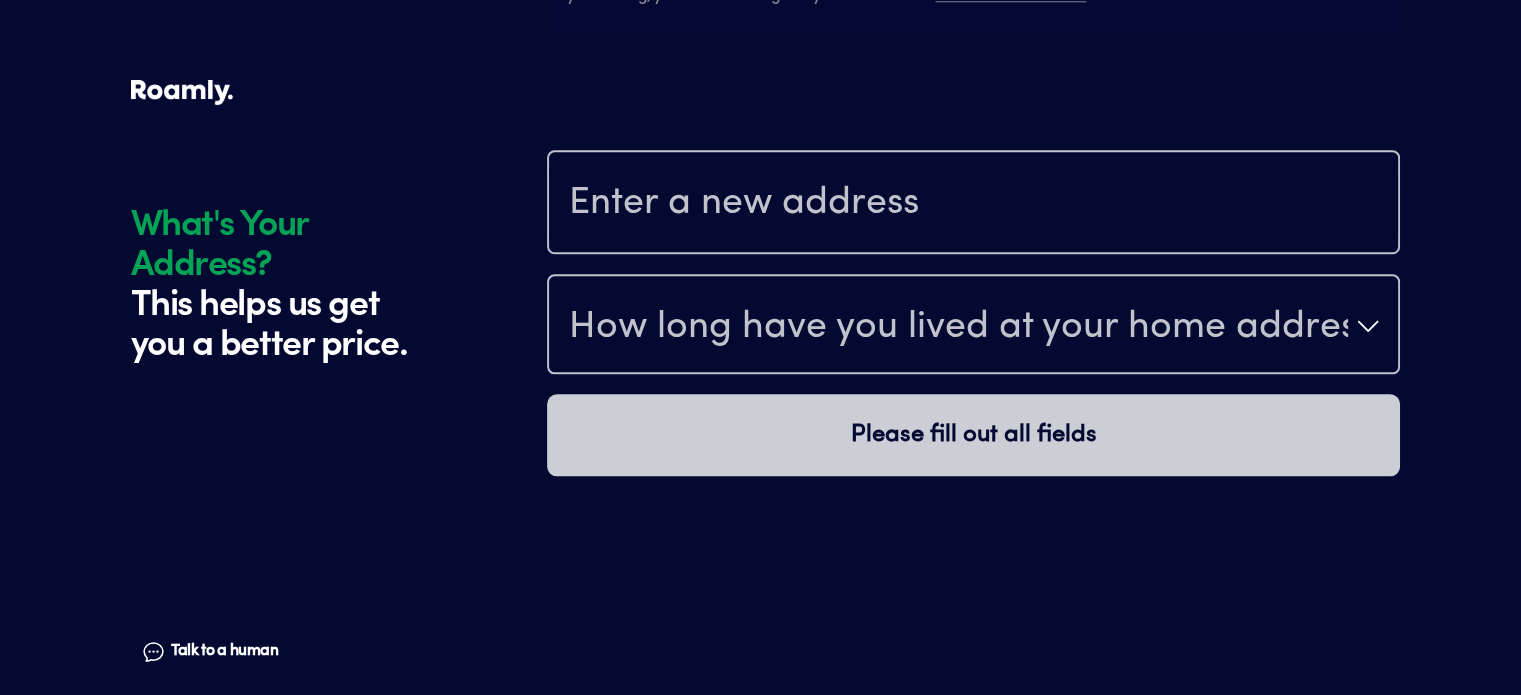 click at bounding box center [973, 204] 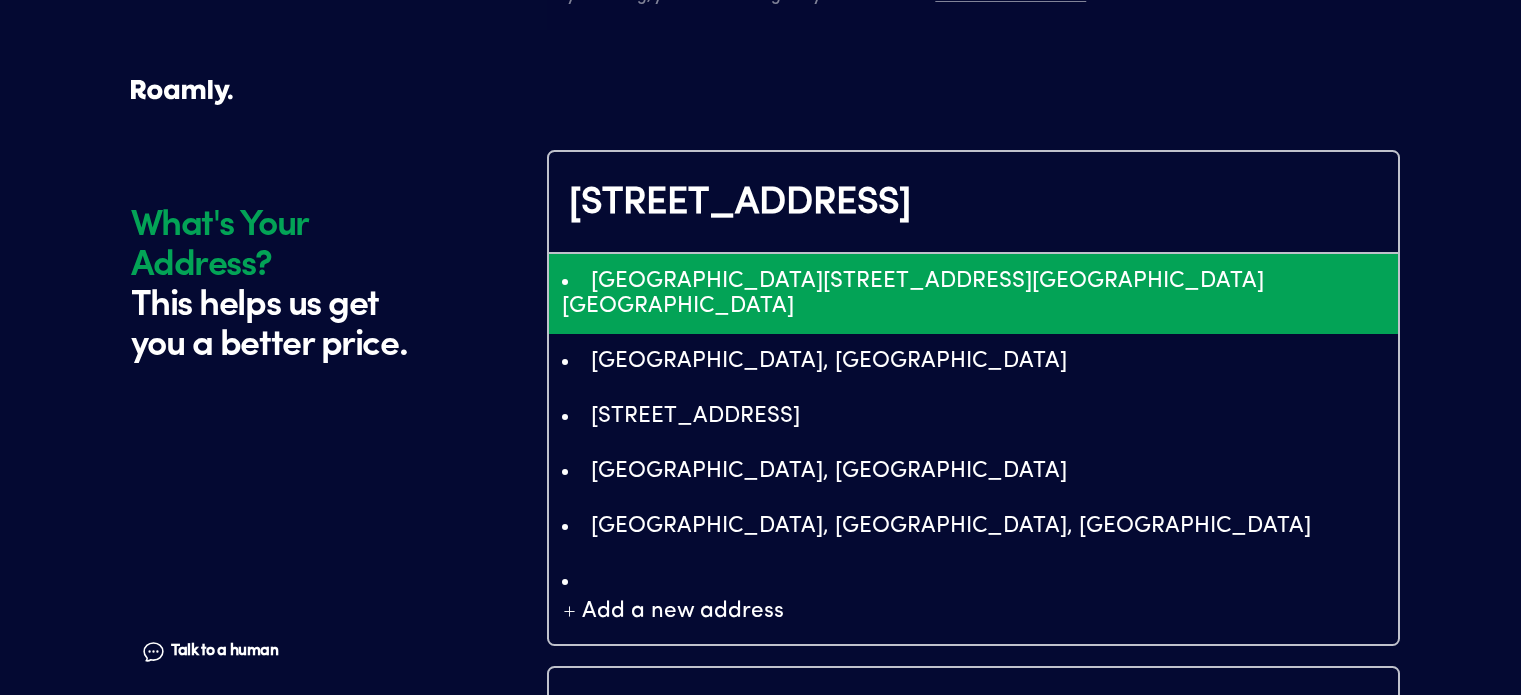 click on "346 County Road 344, tecumseh, MO" at bounding box center (973, 204) 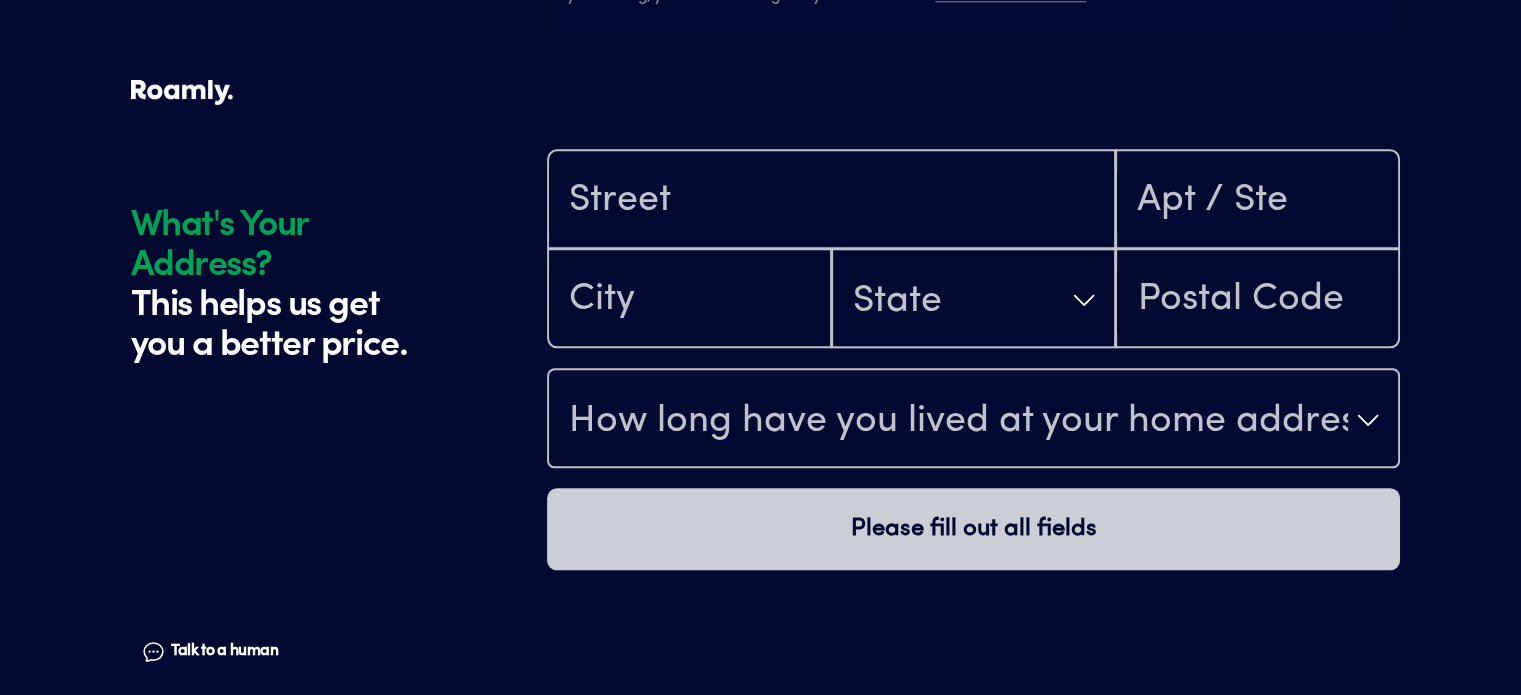click at bounding box center [831, 199] 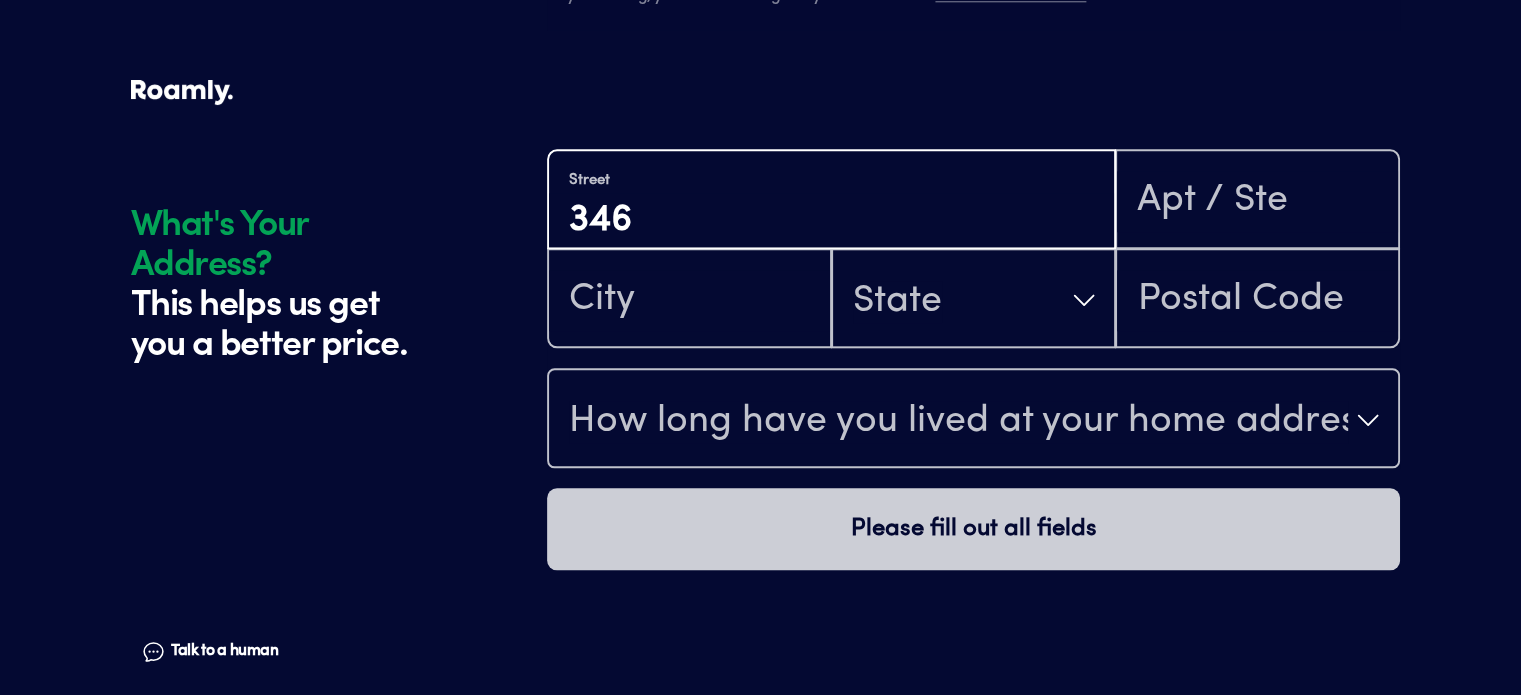 type on "346 County Road 344" 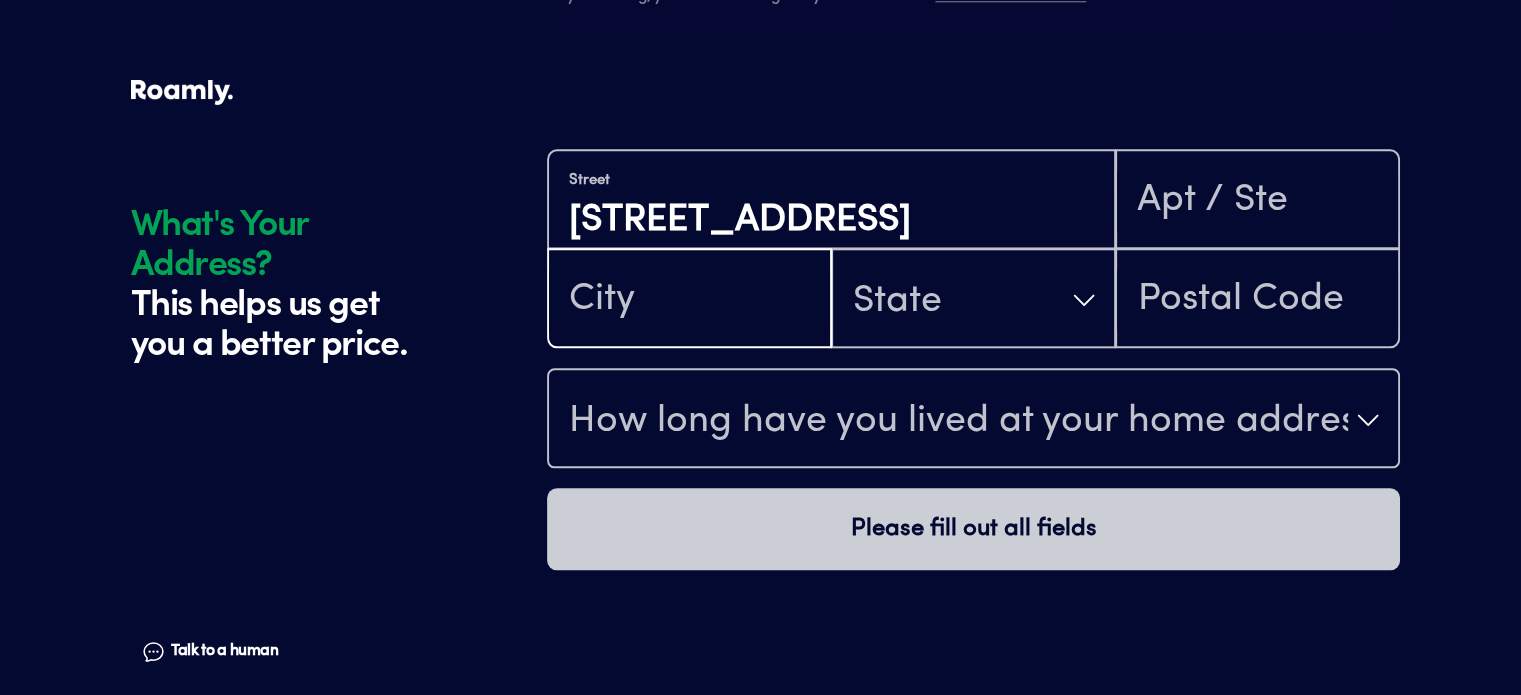 type on "Tecumseh" 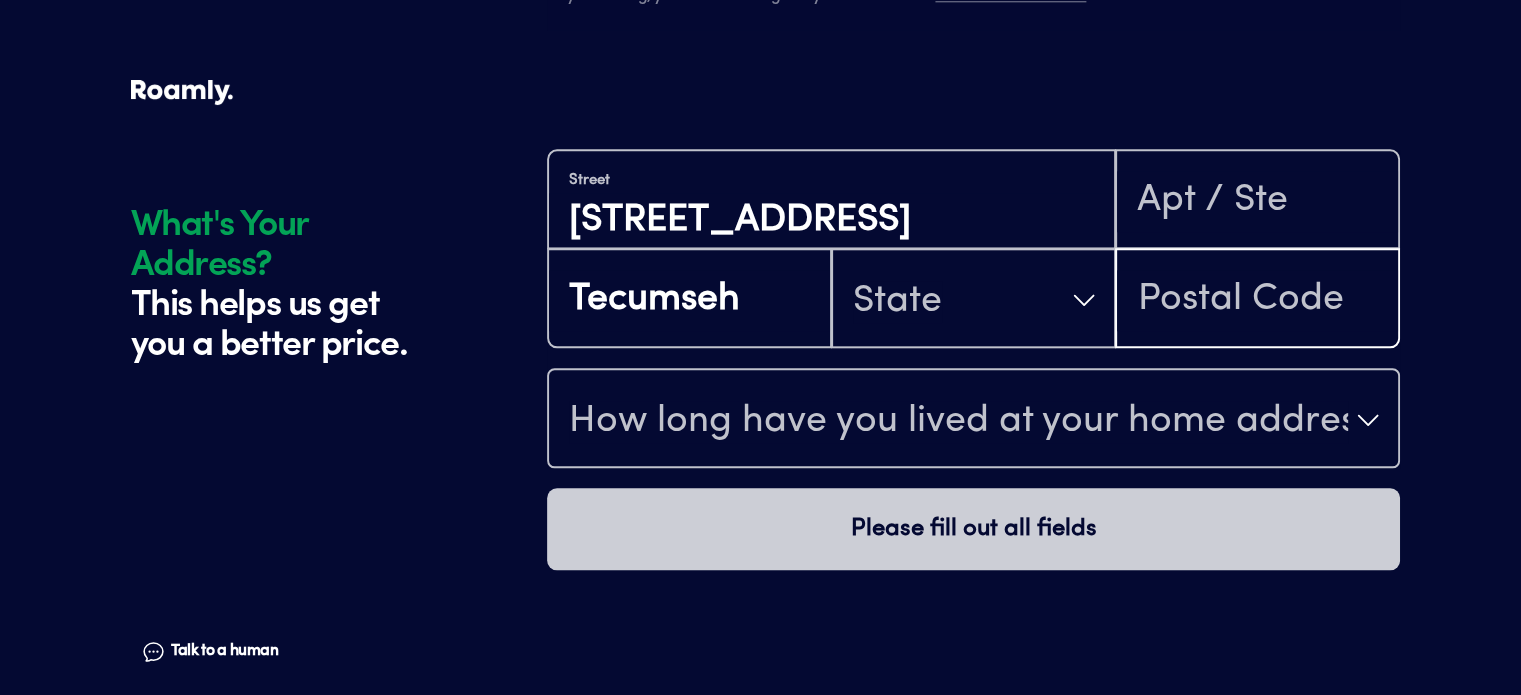type on "65760" 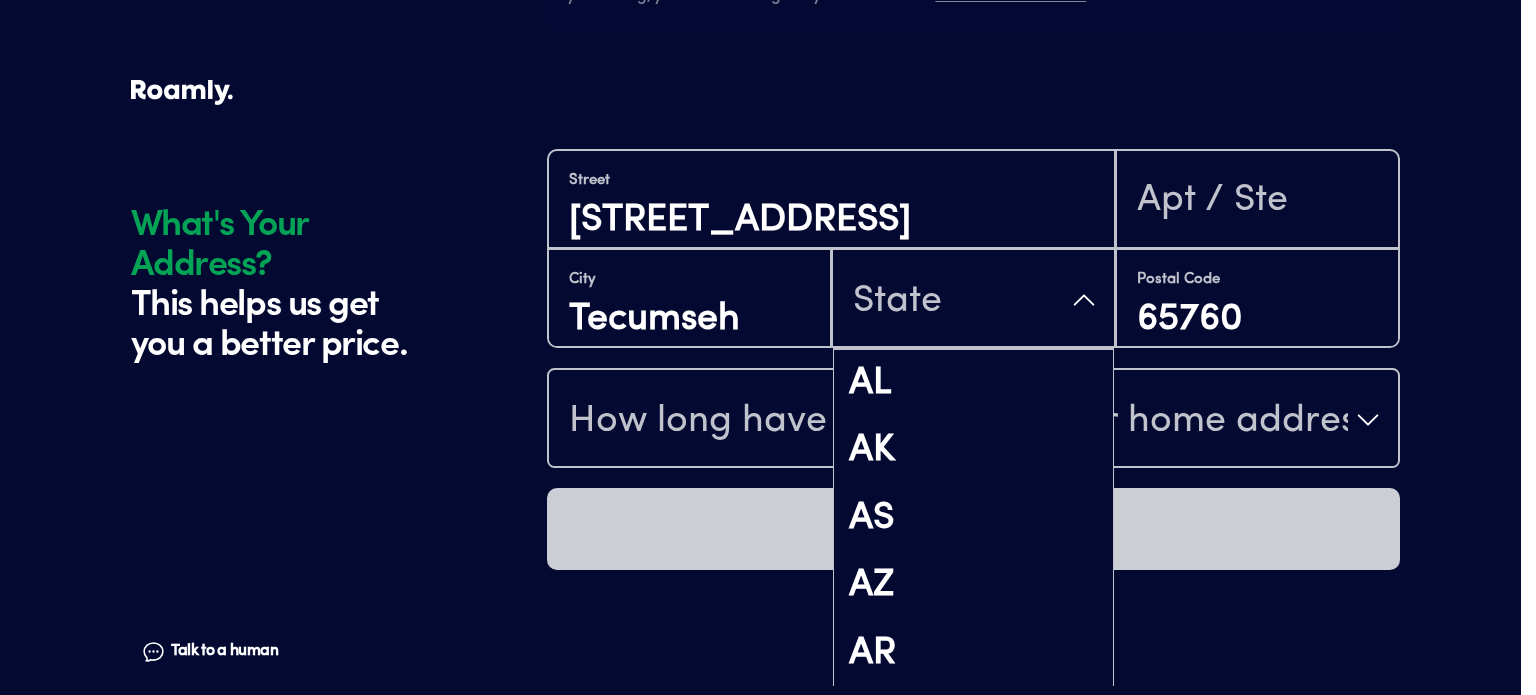 click on "State" at bounding box center [897, 302] 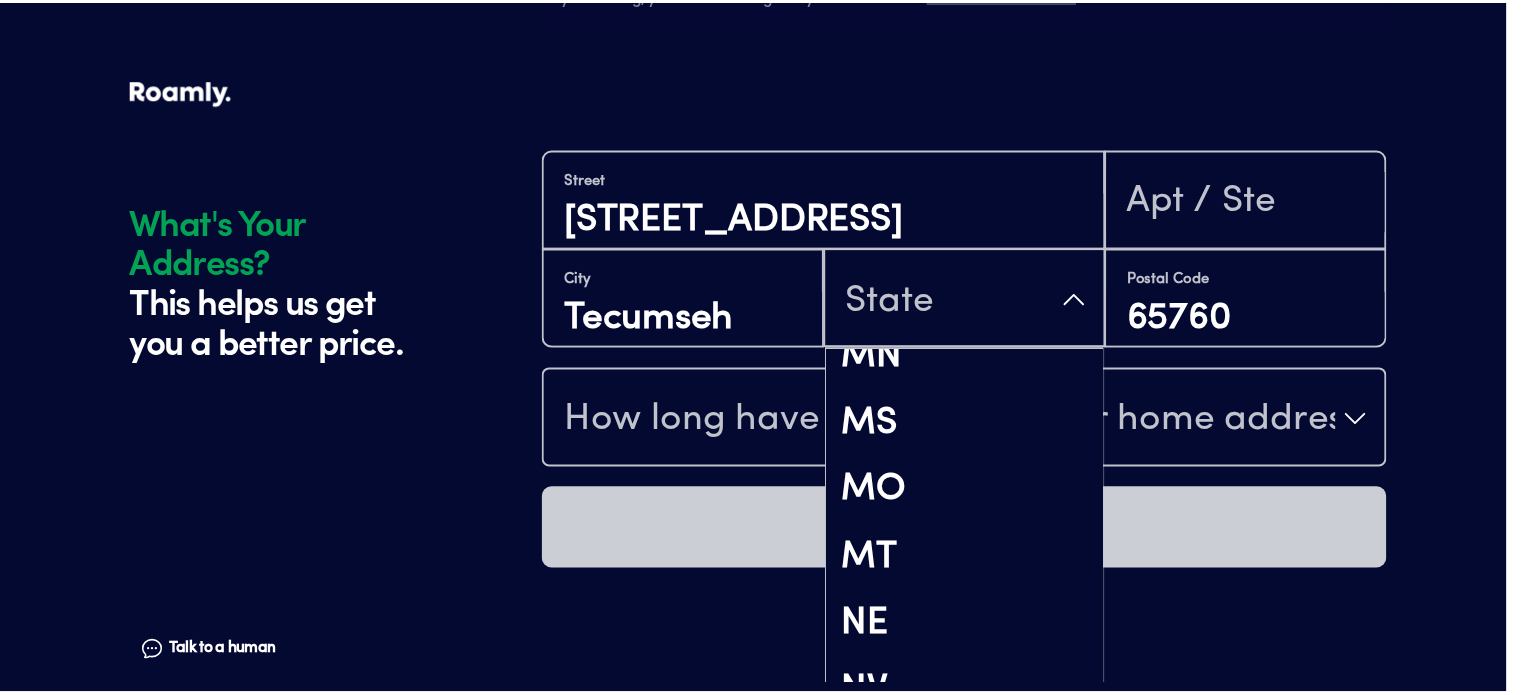 scroll, scrollTop: 1852, scrollLeft: 0, axis: vertical 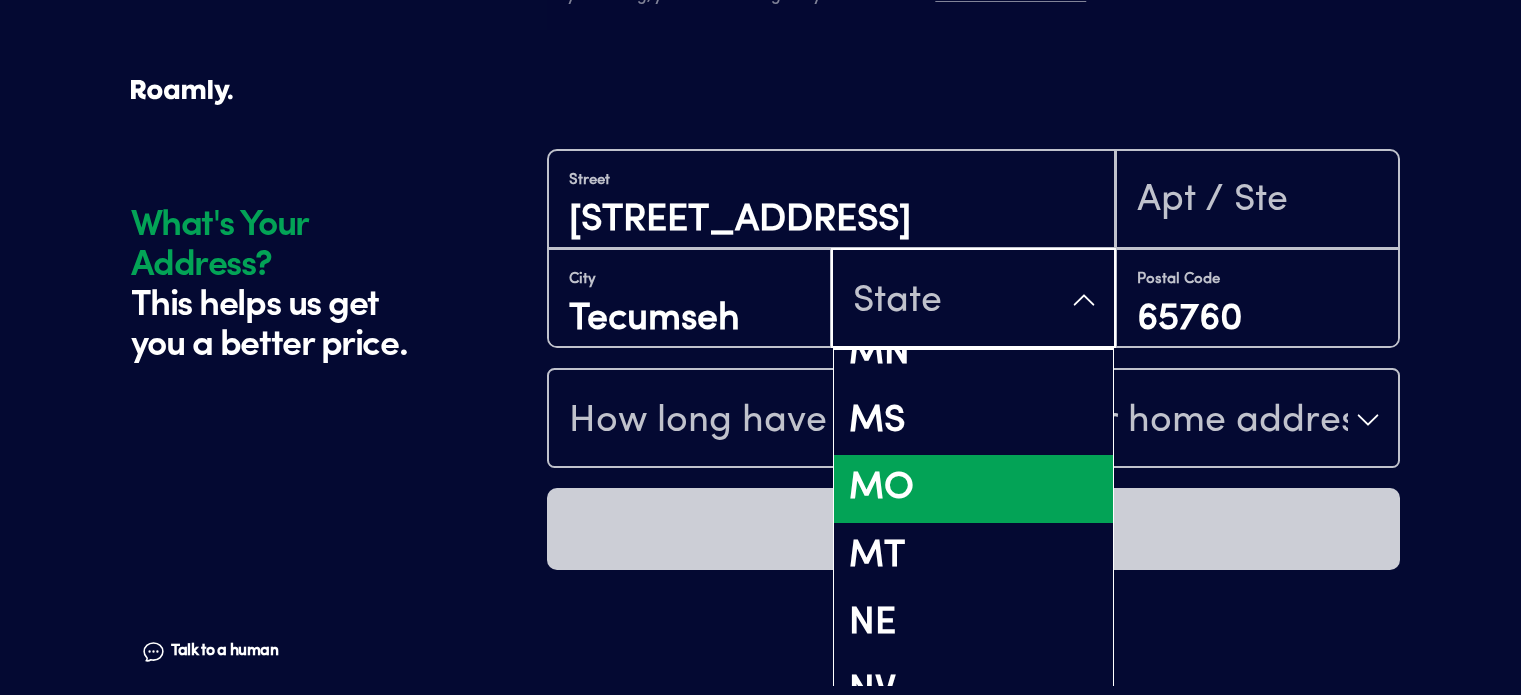 click on "MO" at bounding box center [973, 489] 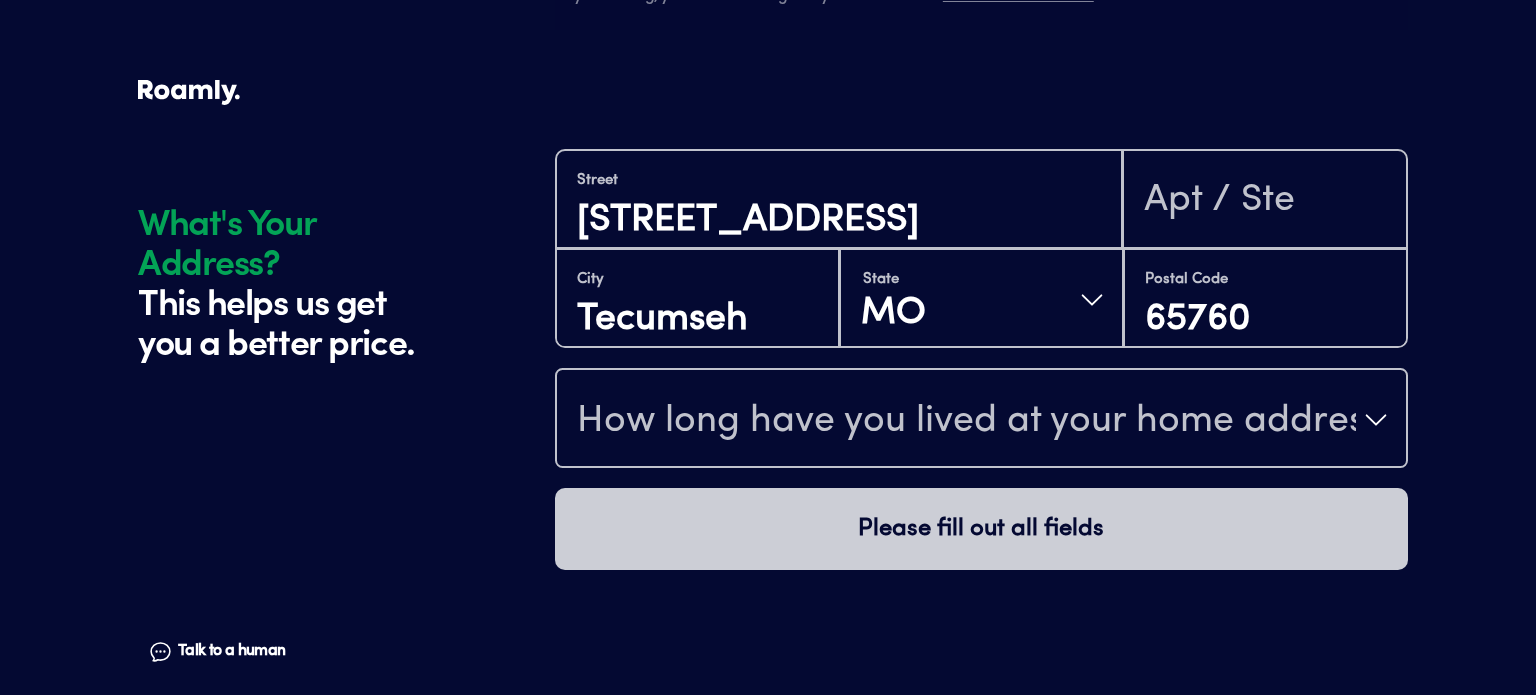 click on "How long have you lived at your home address?" at bounding box center (966, 422) 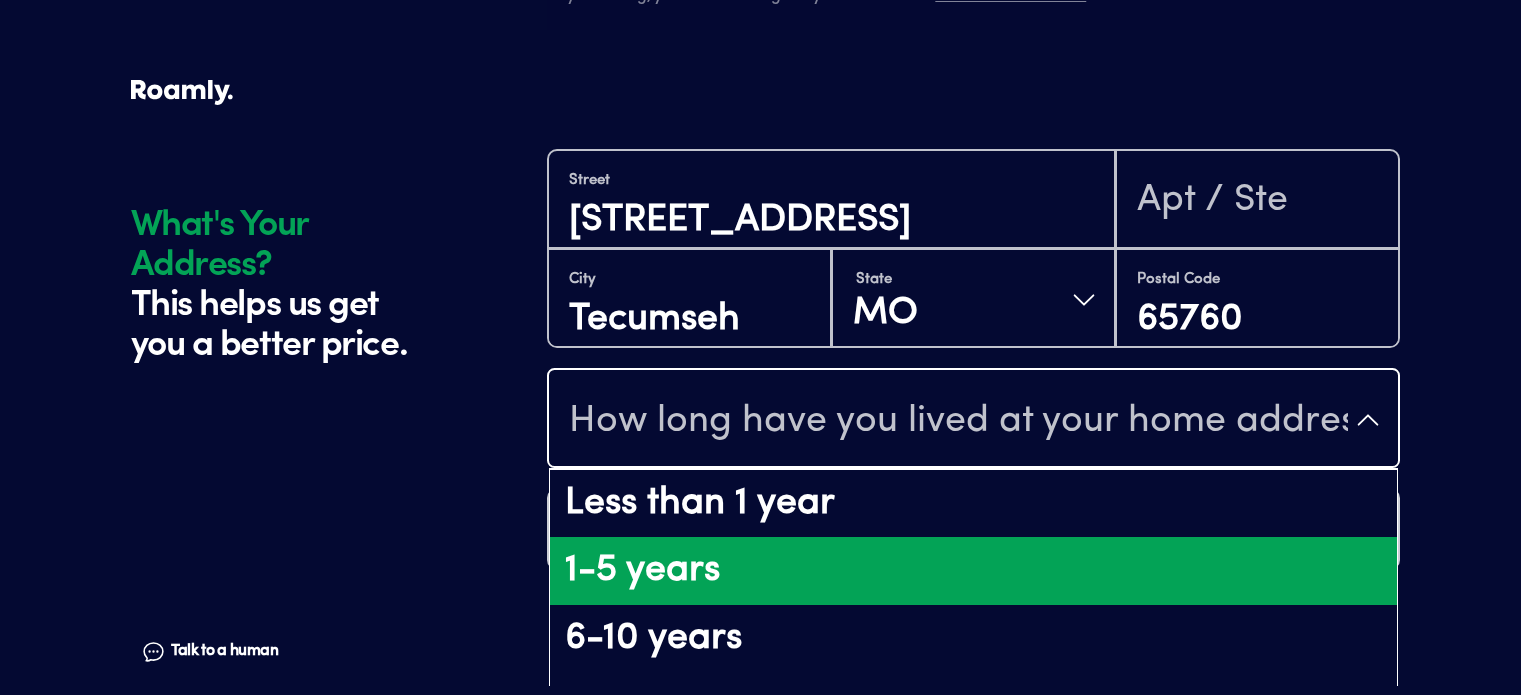 click on "1-5 years" at bounding box center [973, 571] 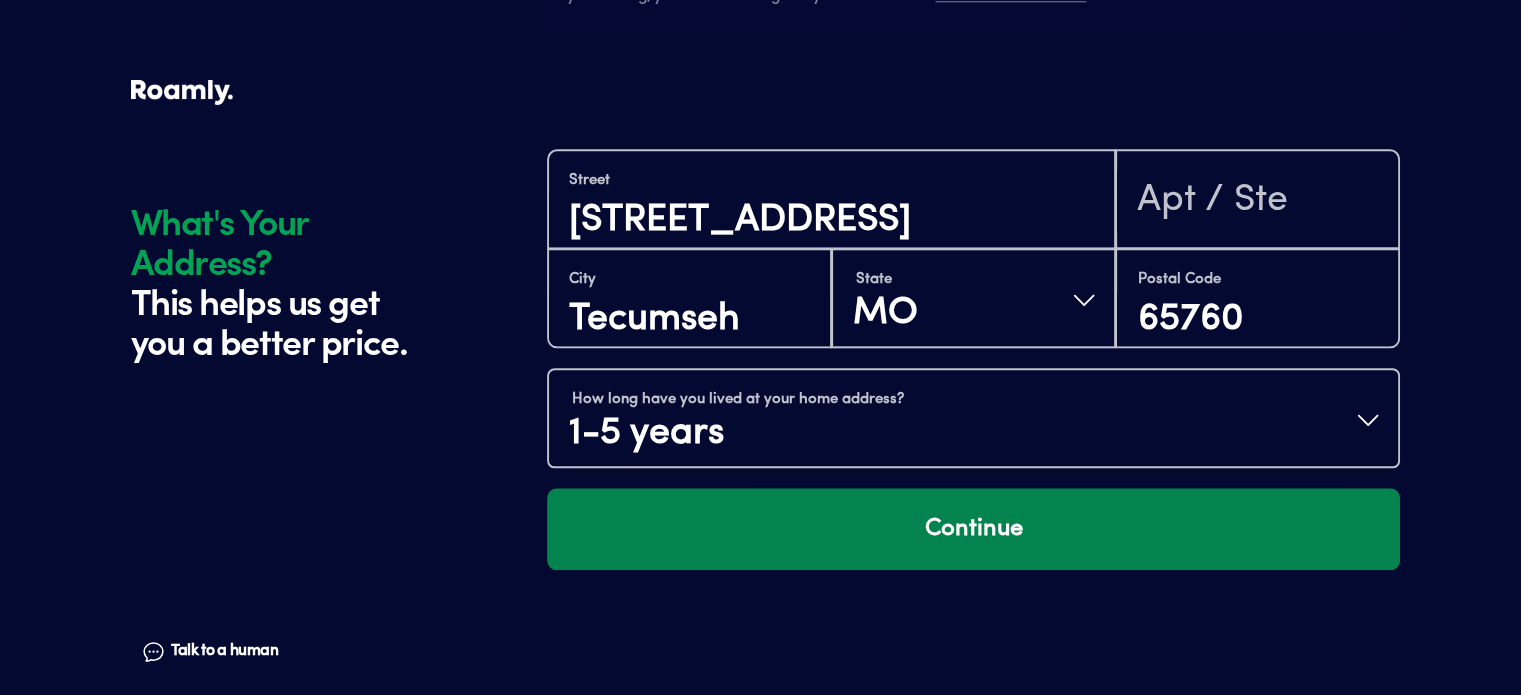 click on "Continue" at bounding box center (973, 529) 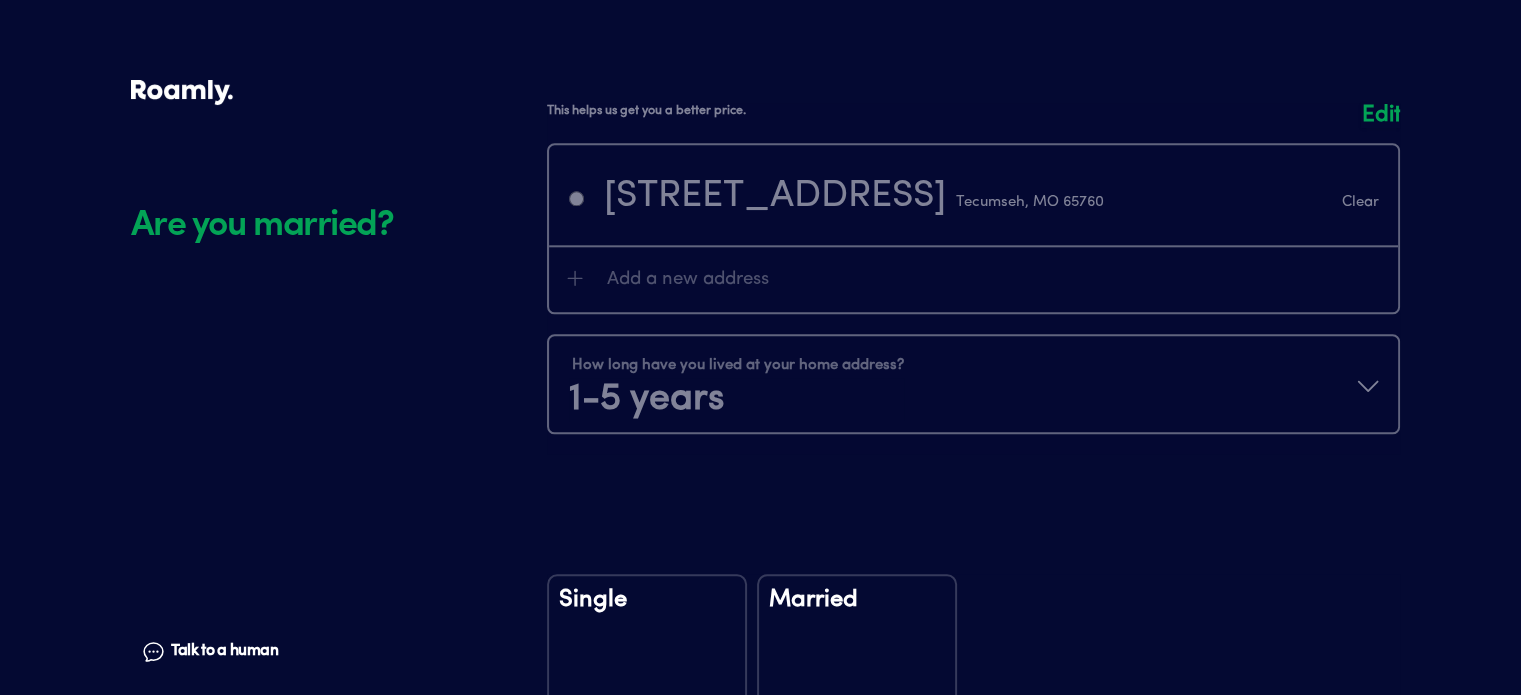 scroll, scrollTop: 2139, scrollLeft: 0, axis: vertical 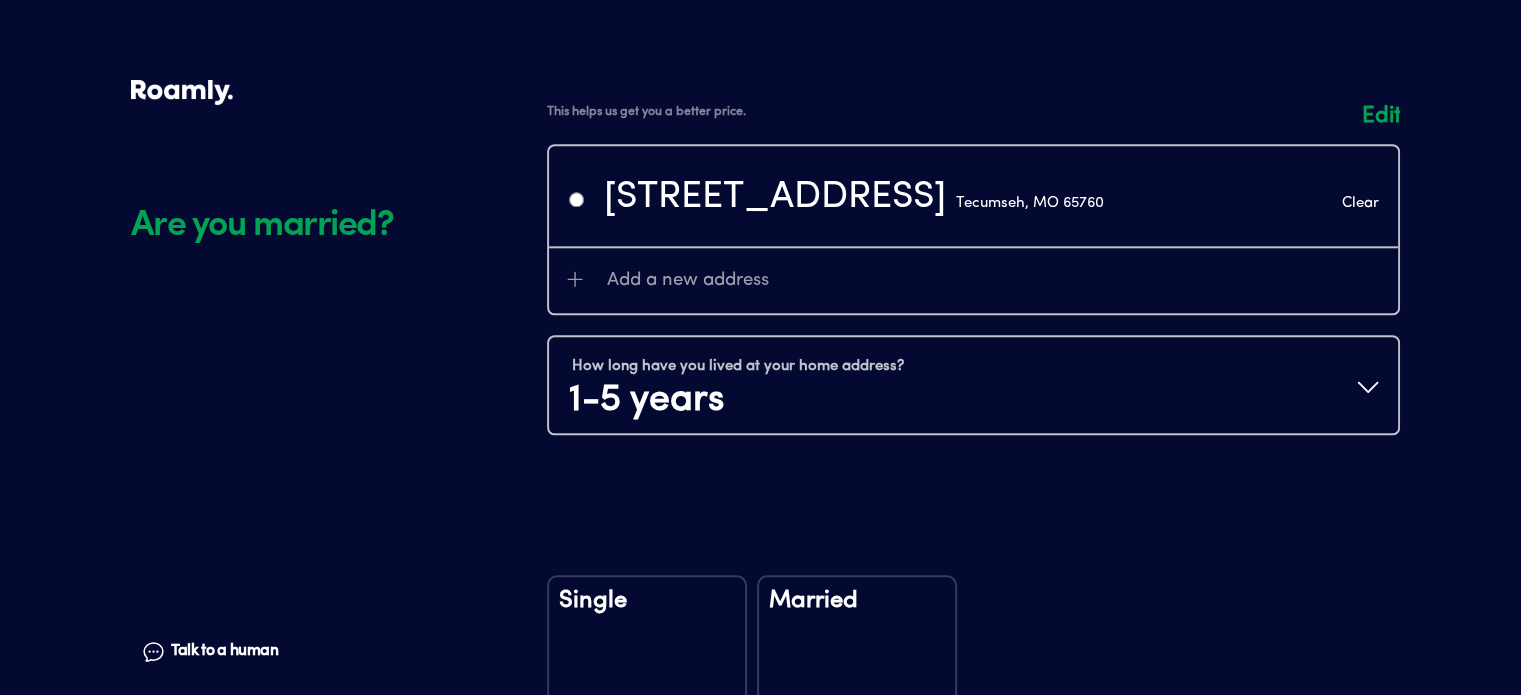 click at bounding box center (973, 279) 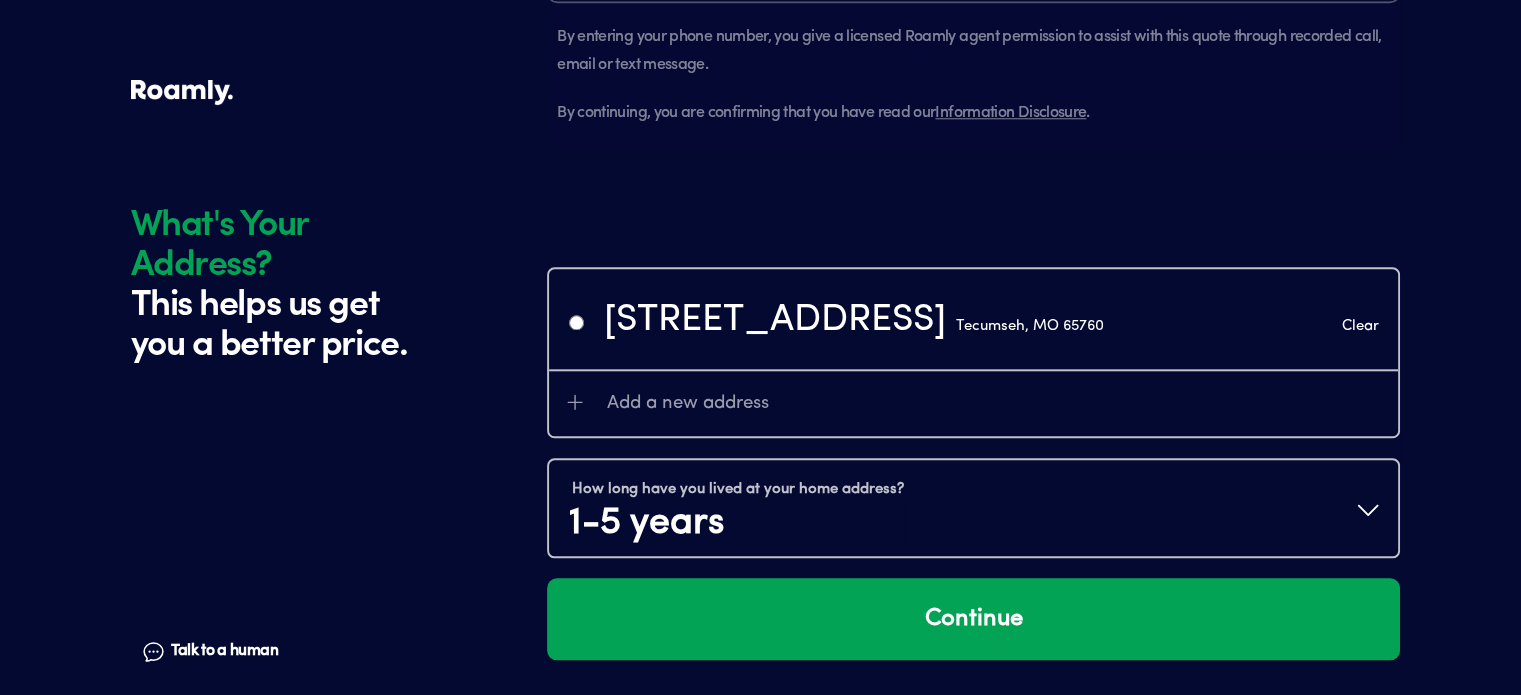 scroll, scrollTop: 2093, scrollLeft: 0, axis: vertical 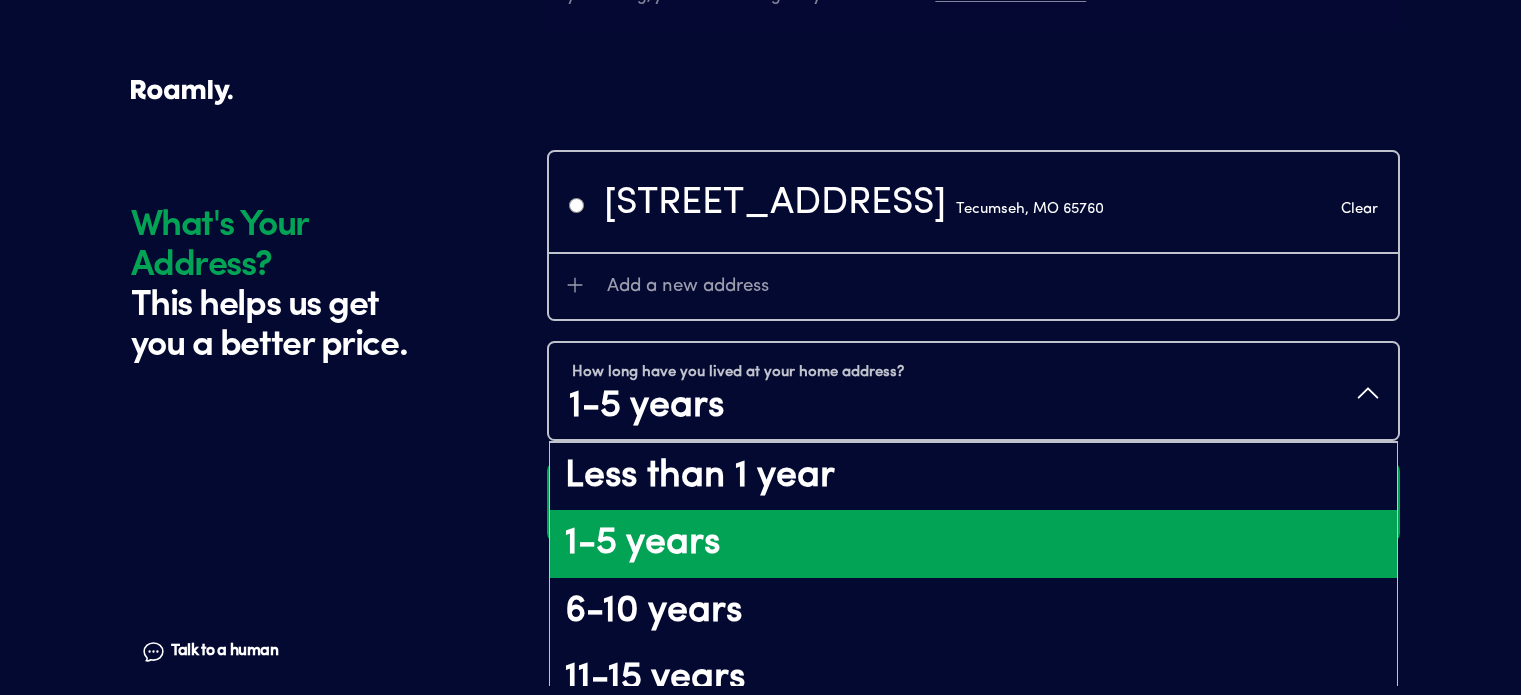 click on "How long have you lived at your home address? 1-5 years" at bounding box center [973, 393] 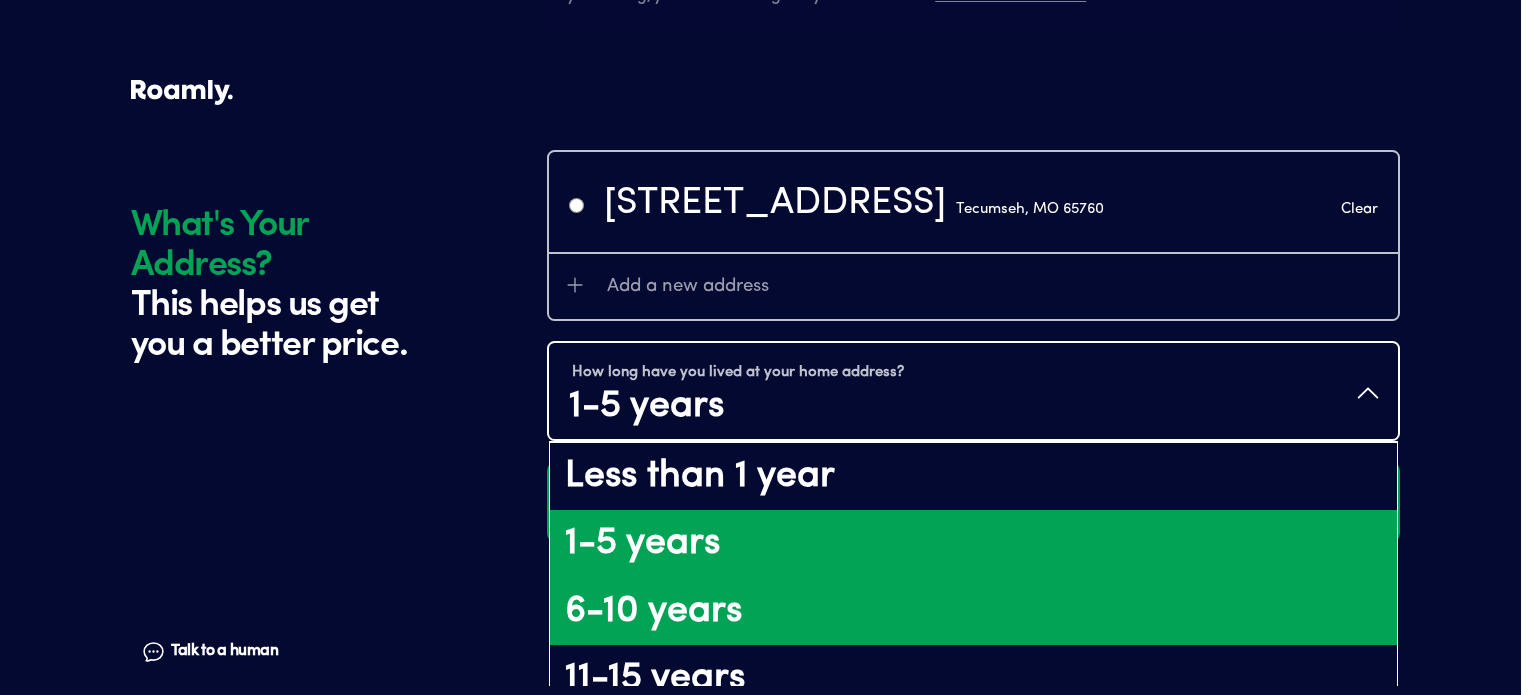 click on "6-10 years" at bounding box center (973, 612) 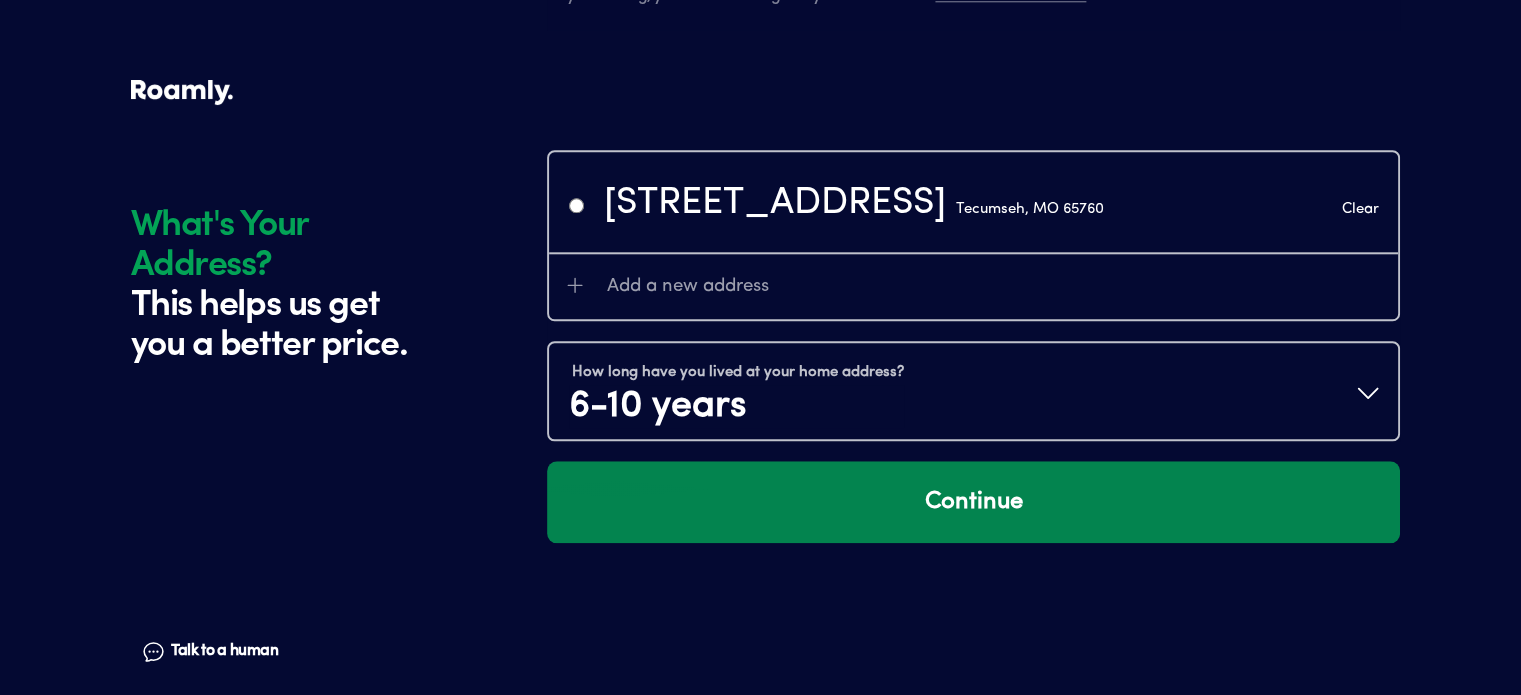 click on "Continue" at bounding box center [973, 502] 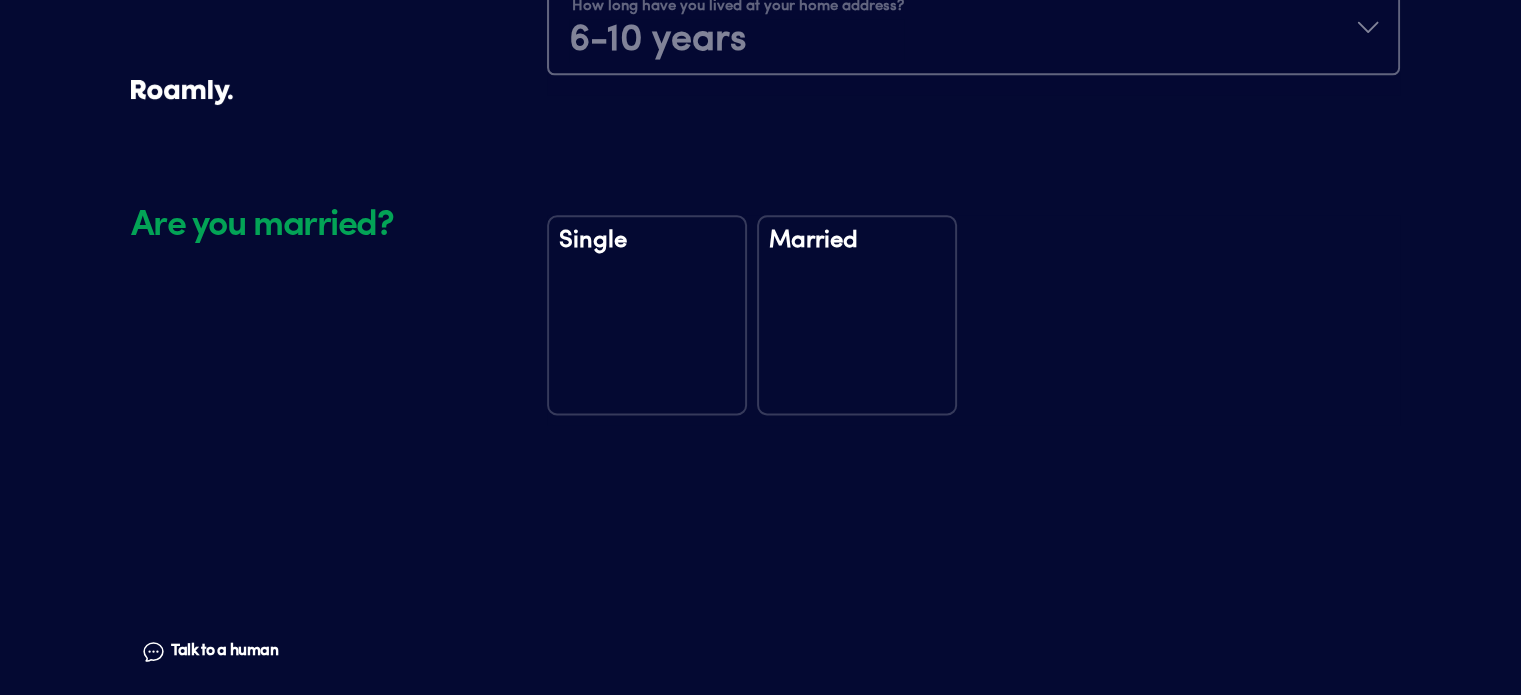 scroll, scrollTop: 2563, scrollLeft: 0, axis: vertical 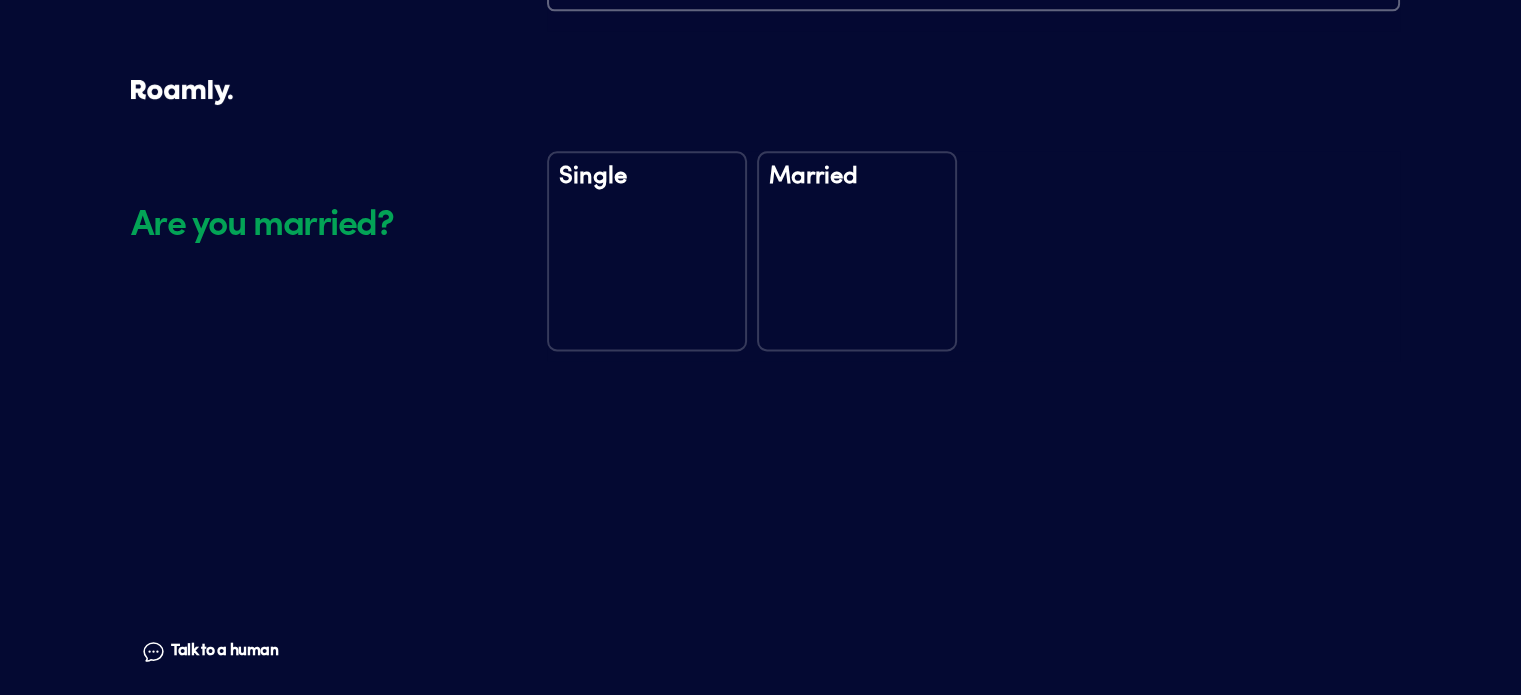 click on "Married" at bounding box center [857, 251] 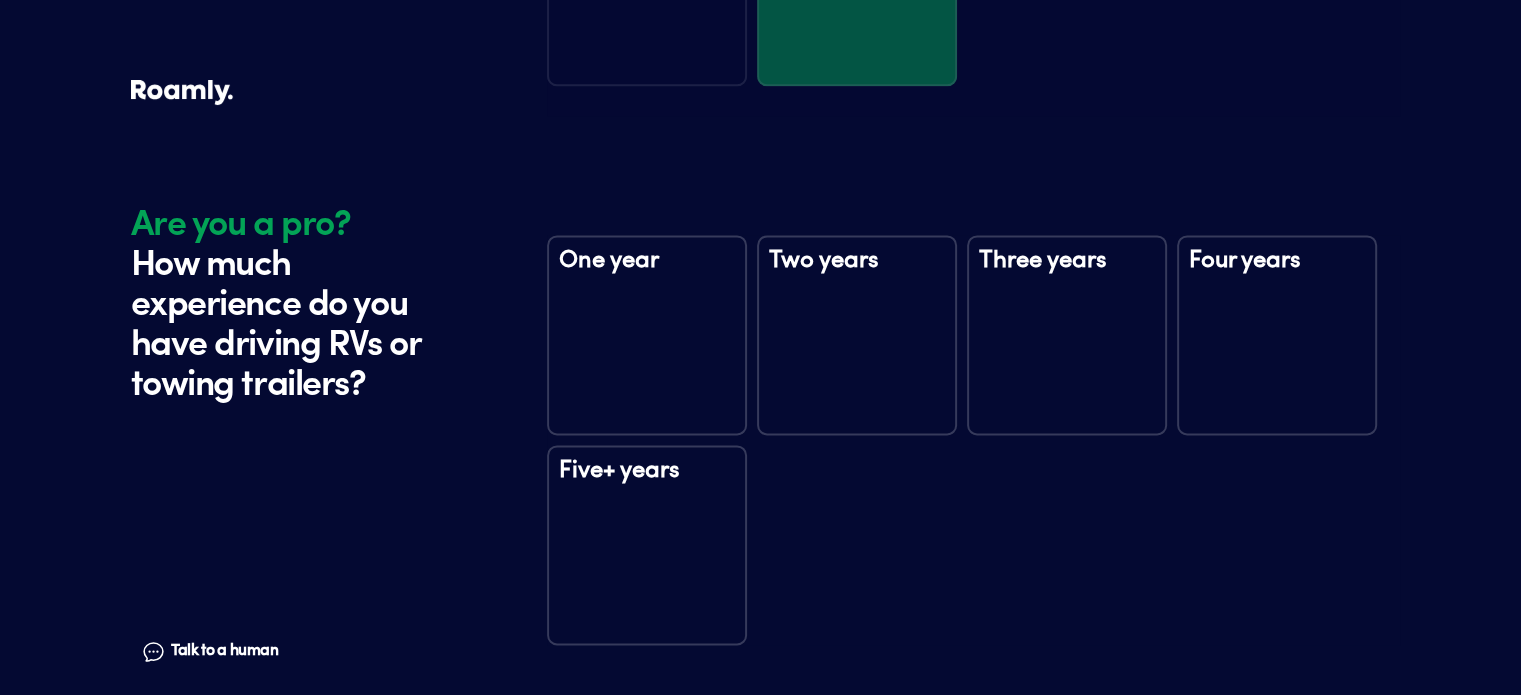 scroll, scrollTop: 2952, scrollLeft: 0, axis: vertical 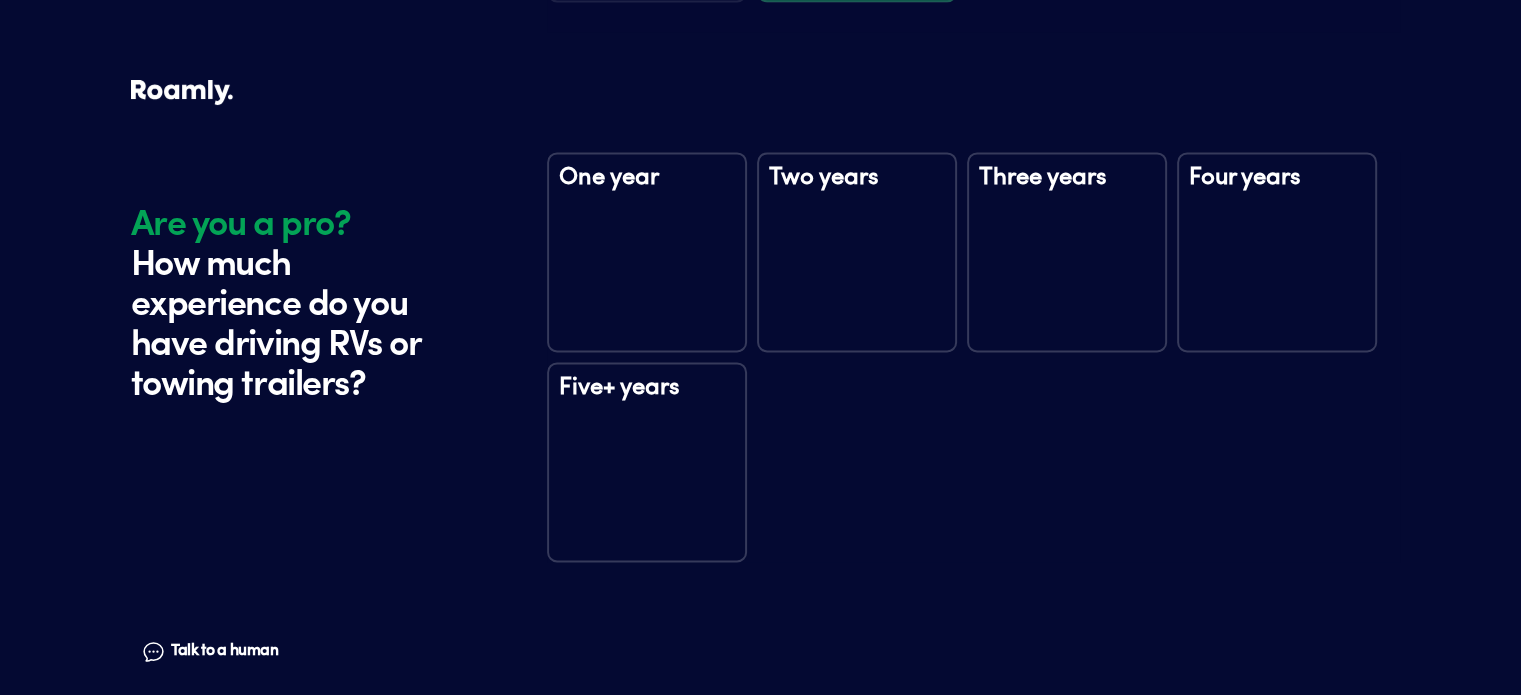 click on "One year" at bounding box center (647, 252) 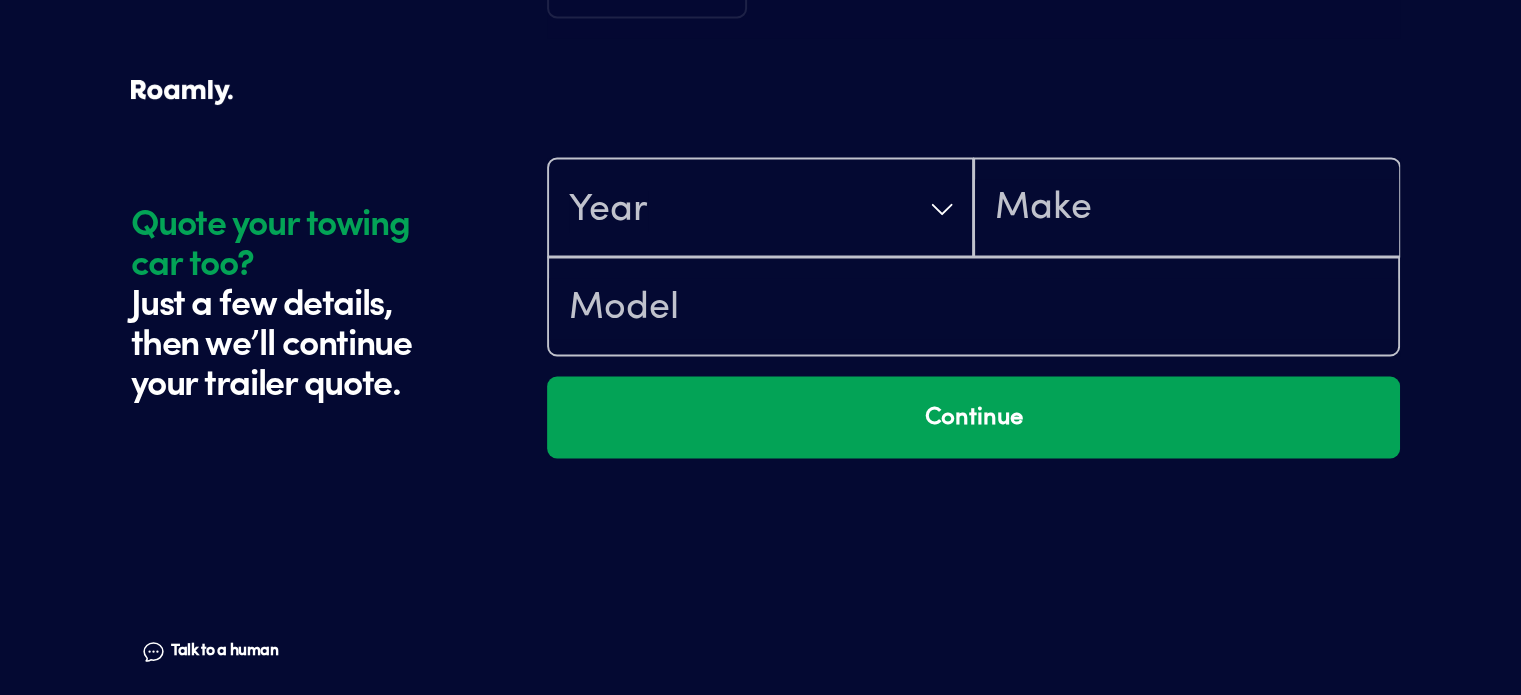 scroll, scrollTop: 3543, scrollLeft: 0, axis: vertical 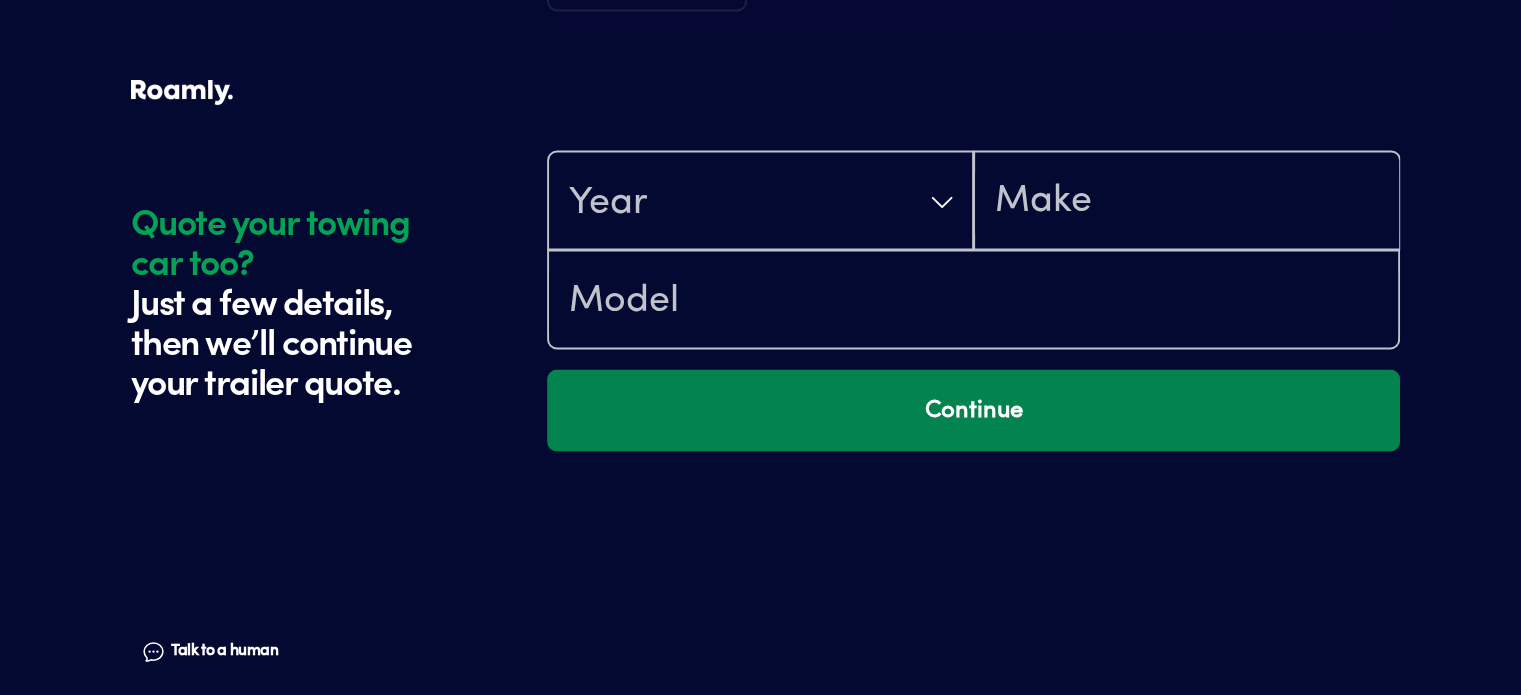 click on "Continue" at bounding box center (973, 410) 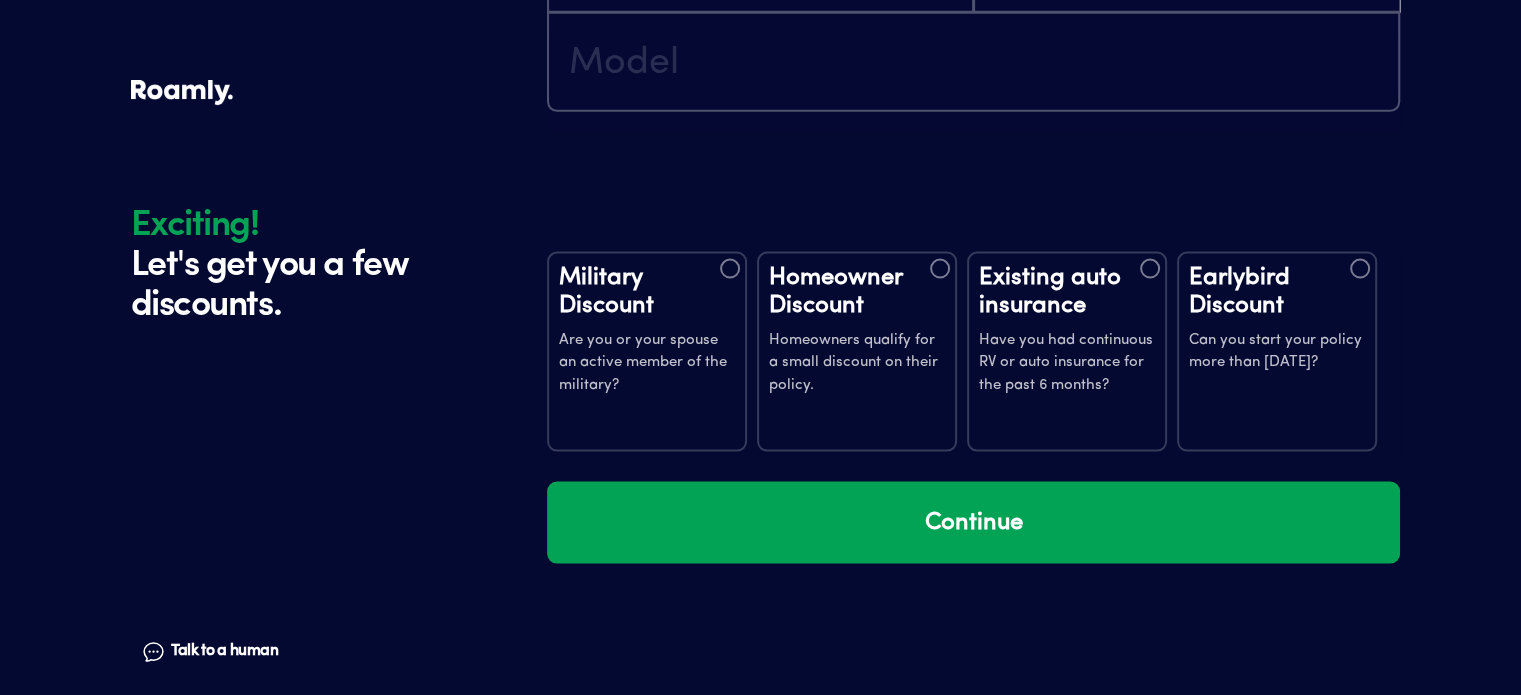 scroll, scrollTop: 3920, scrollLeft: 0, axis: vertical 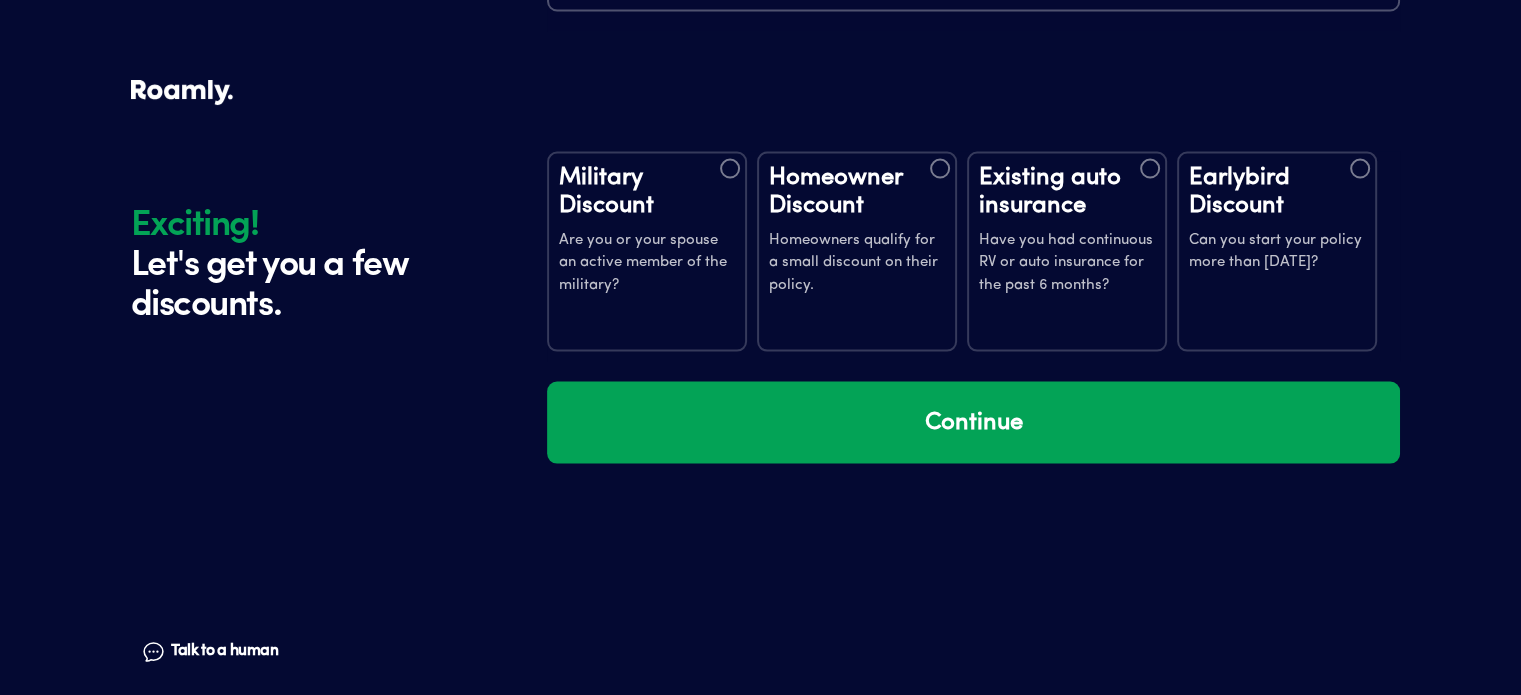 click on "Homeowner Discount Homeowners qualify for a small discount on their policy." at bounding box center [857, 231] 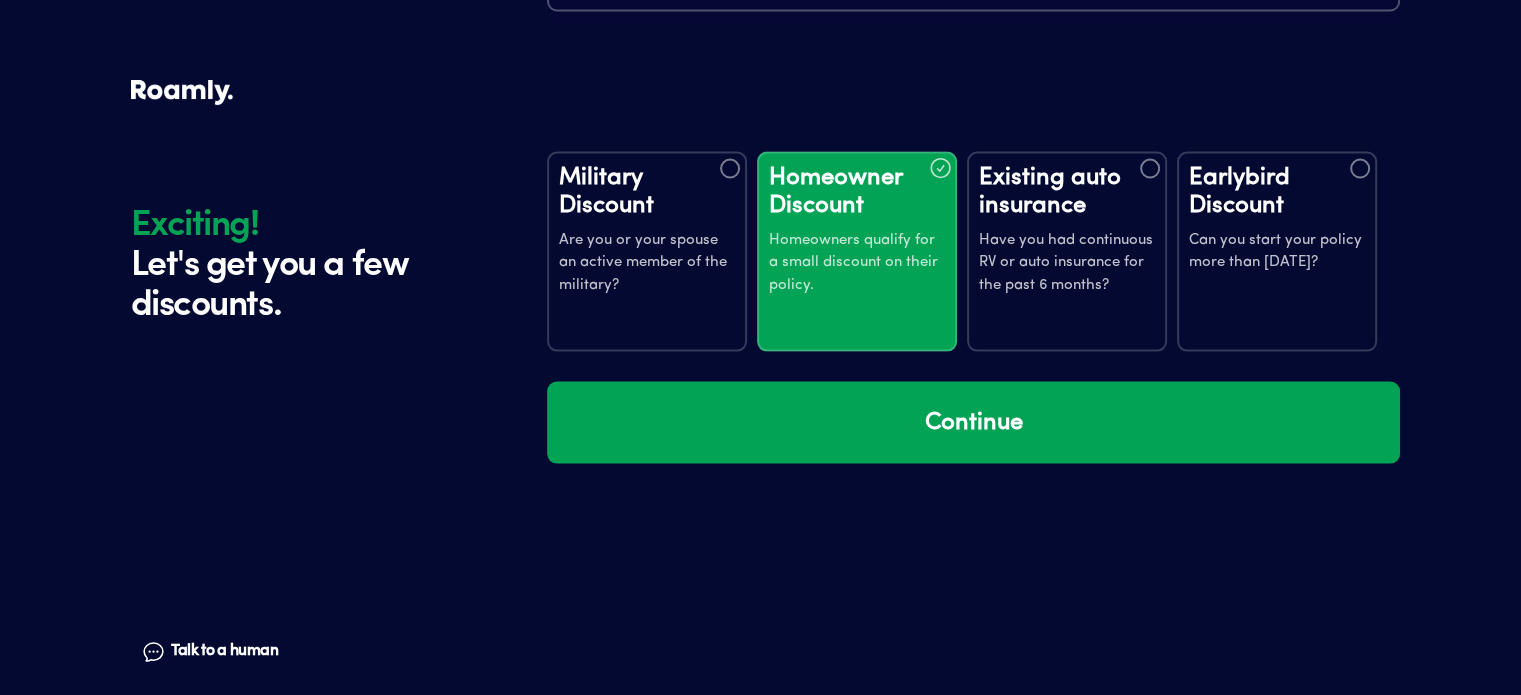 click on "Existing auto insurance Have you had continuous RV or auto insurance for the past 6 months?" at bounding box center [1067, 231] 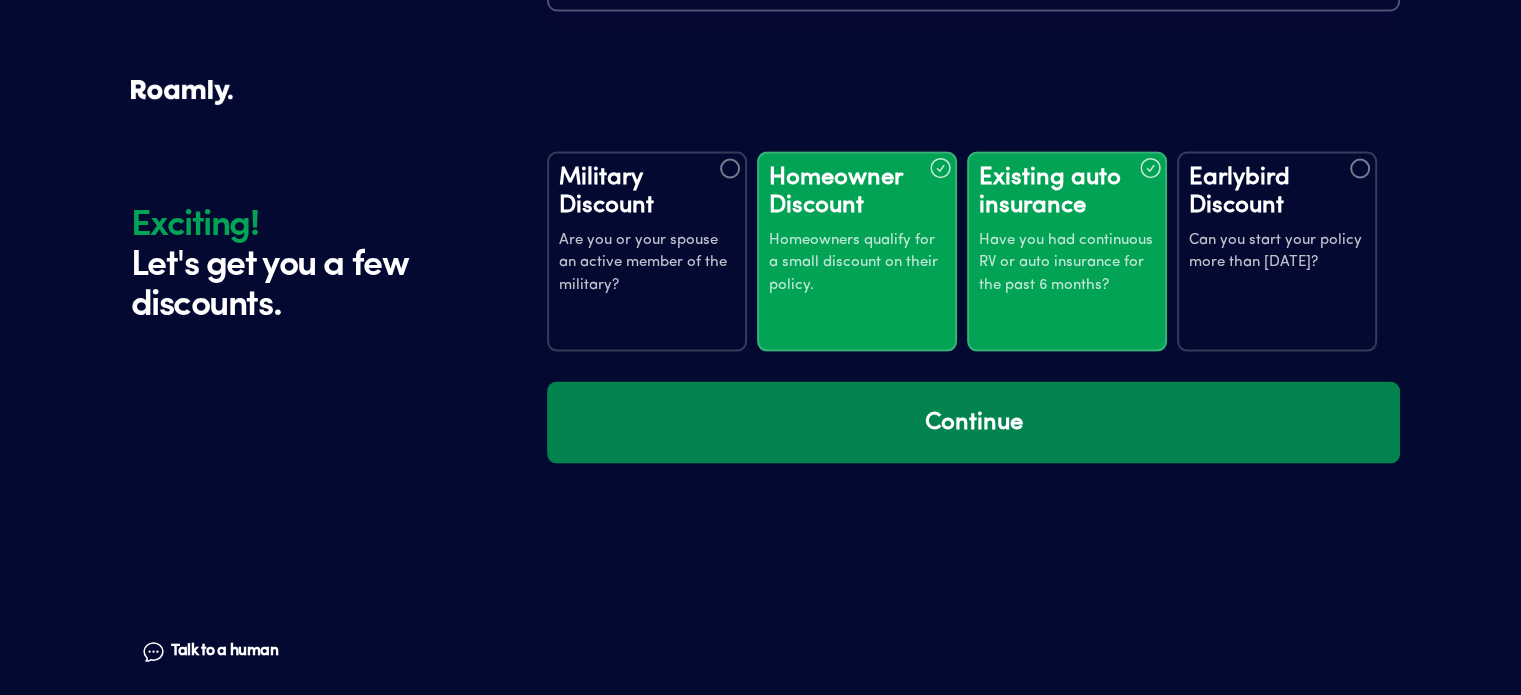 click on "Continue" at bounding box center [973, 423] 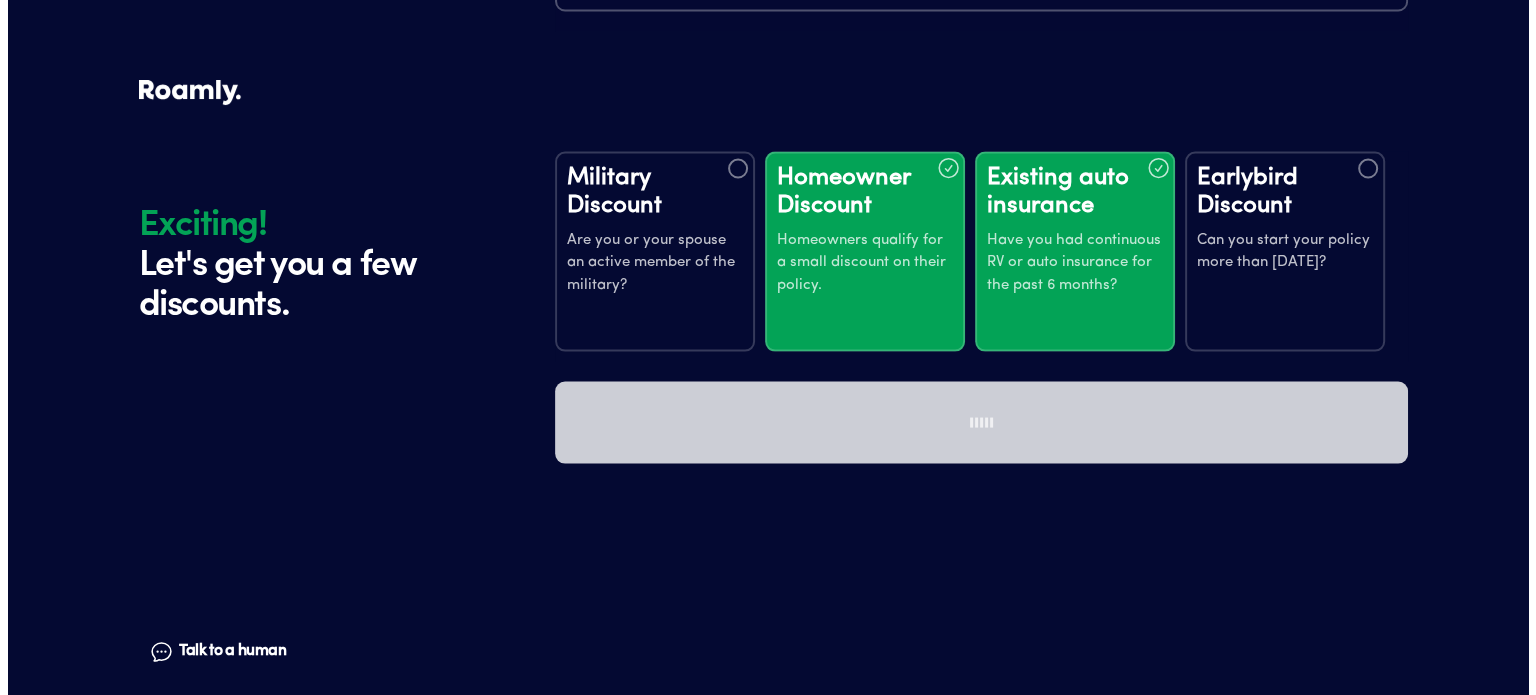 scroll, scrollTop: 0, scrollLeft: 0, axis: both 